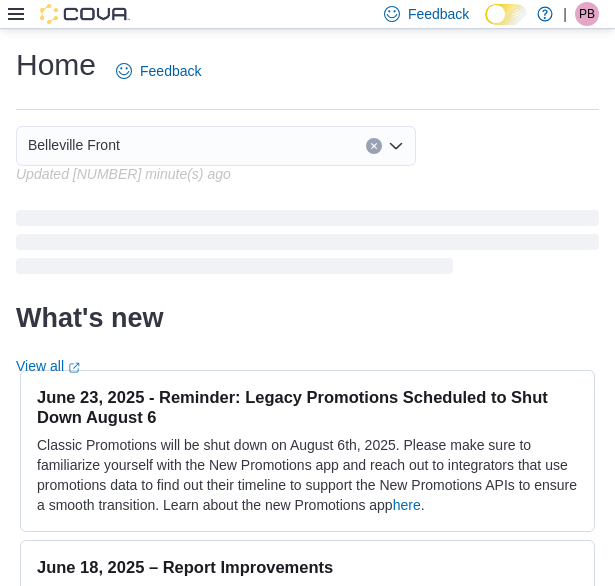 scroll, scrollTop: 0, scrollLeft: 0, axis: both 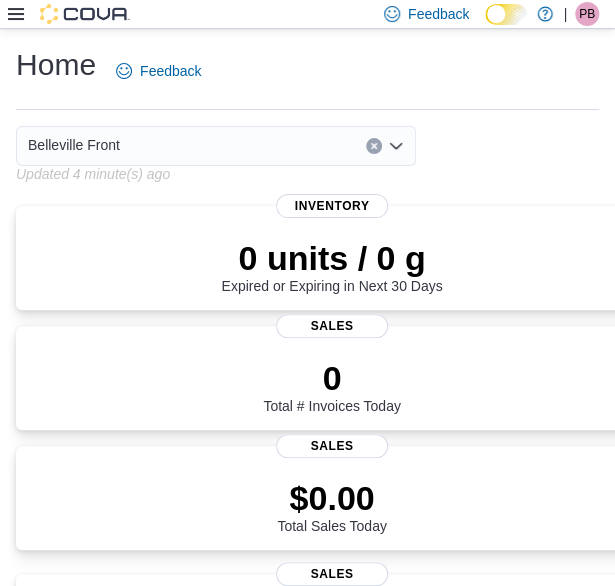 click 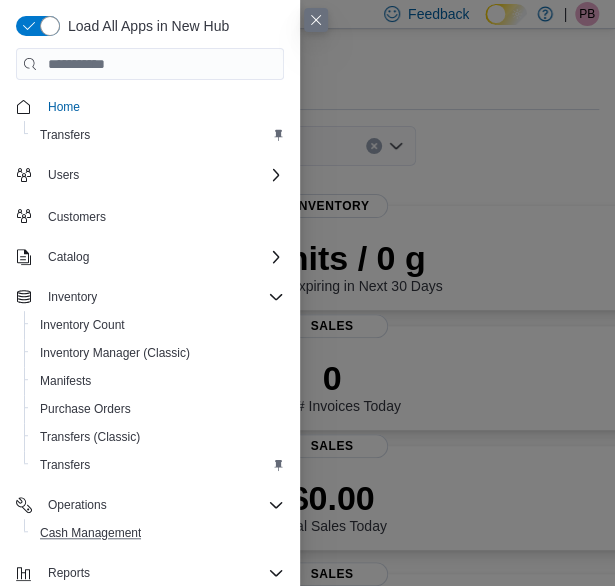 click on "Cash Management" at bounding box center [158, 533] 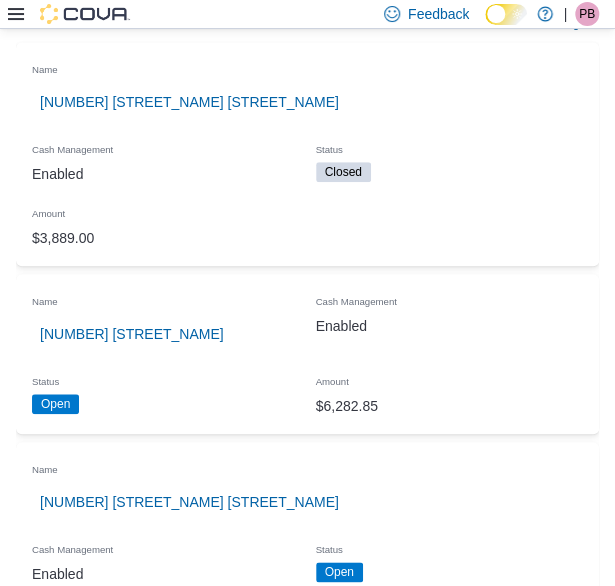 scroll, scrollTop: 500, scrollLeft: 0, axis: vertical 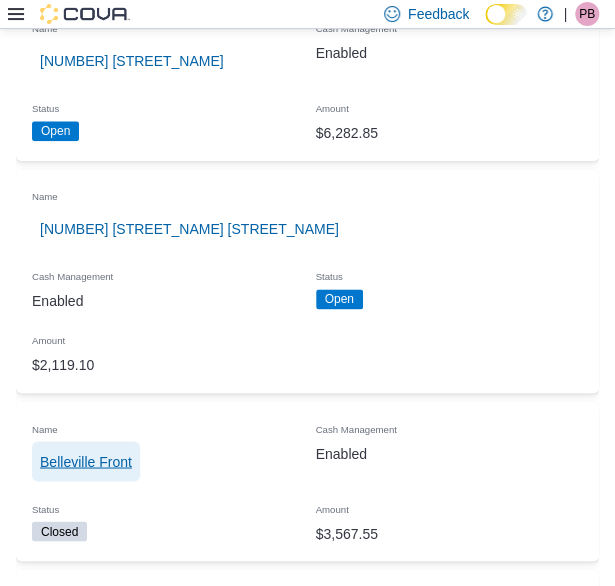 click on "Belleville Front" at bounding box center (86, 461) 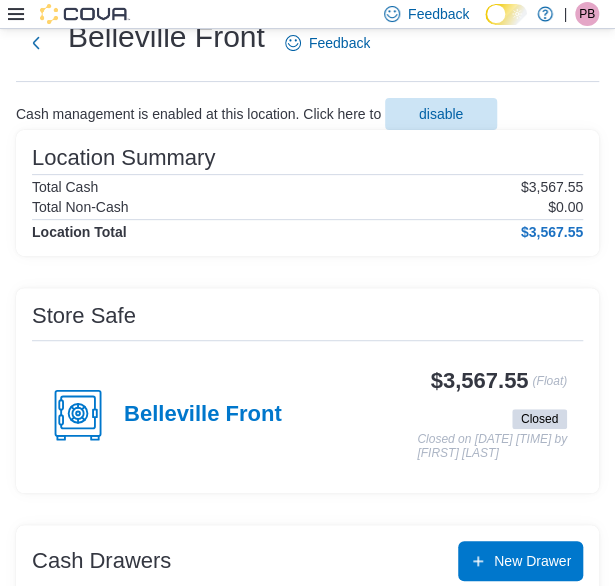 scroll, scrollTop: 61, scrollLeft: 0, axis: vertical 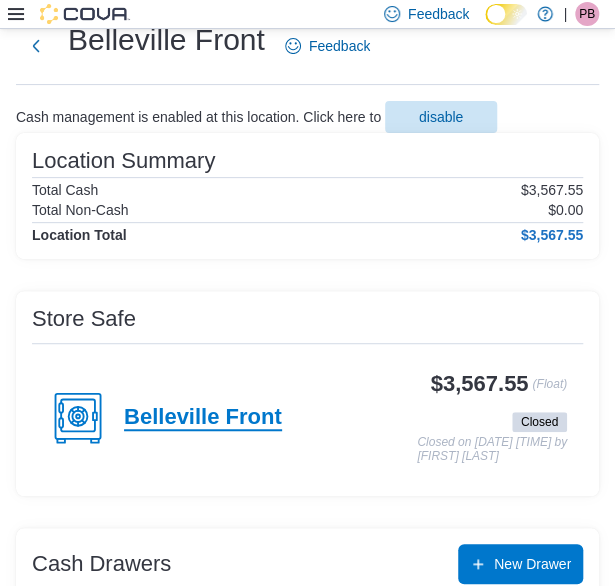 click on "Belleville Front" at bounding box center (203, 418) 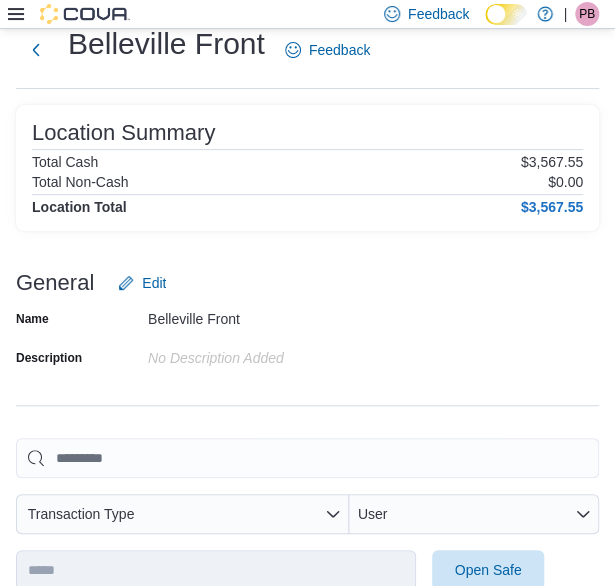 scroll, scrollTop: 161, scrollLeft: 0, axis: vertical 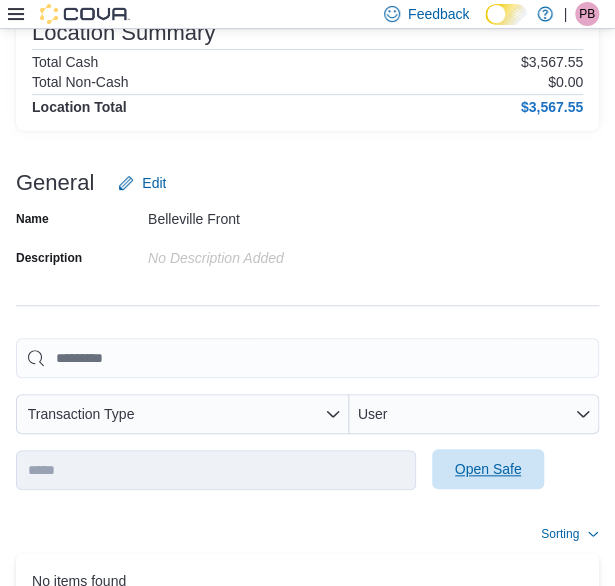 click on "Open Safe" at bounding box center (488, 469) 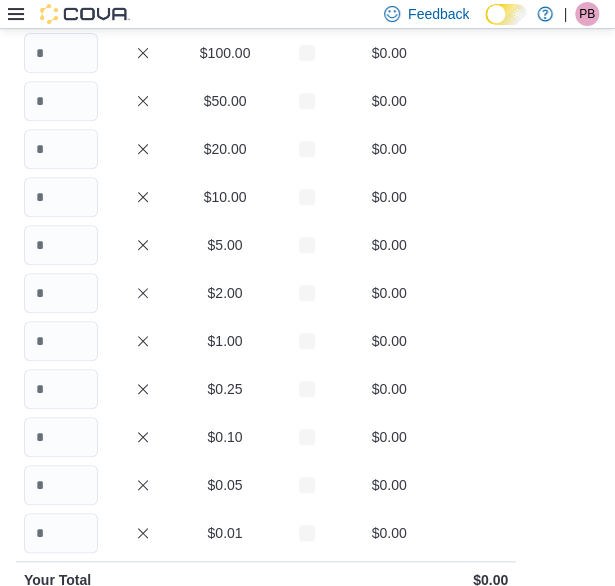 scroll, scrollTop: 40, scrollLeft: 0, axis: vertical 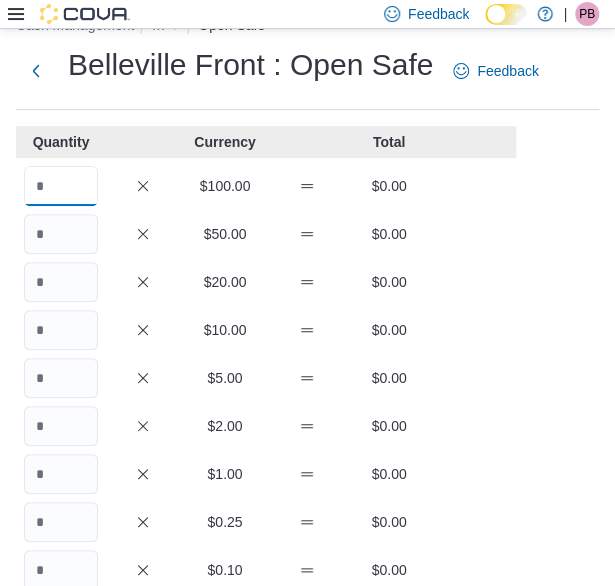 click at bounding box center (61, 186) 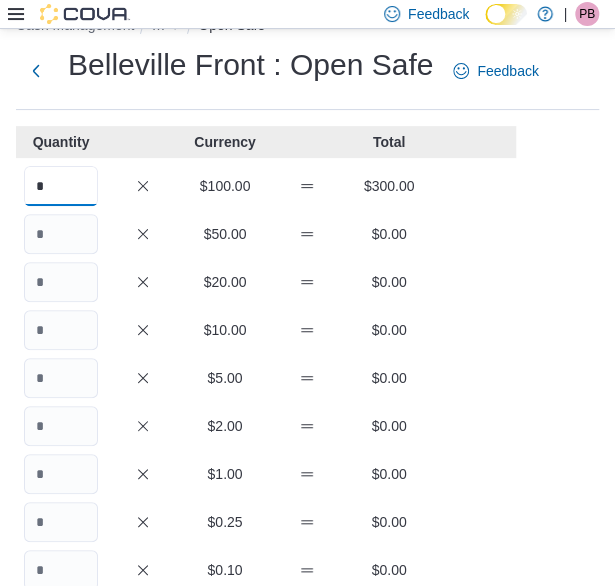 type on "*" 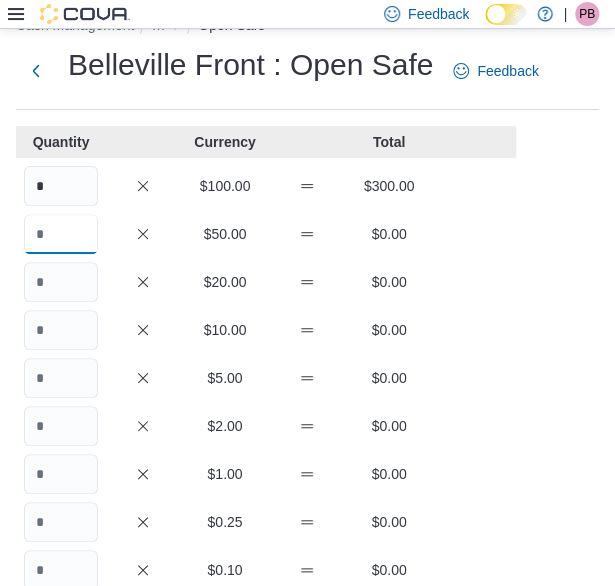 click at bounding box center (61, 234) 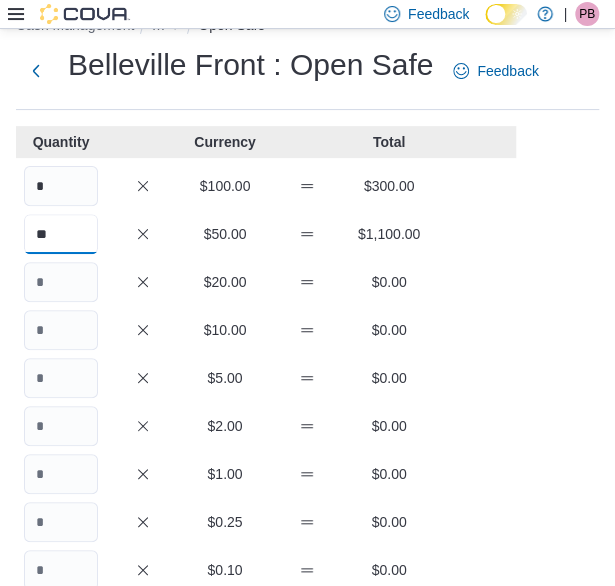 type on "**" 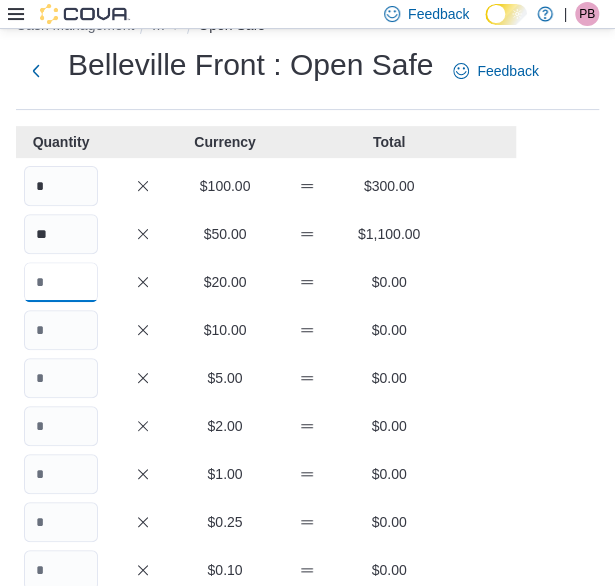 click at bounding box center [61, 282] 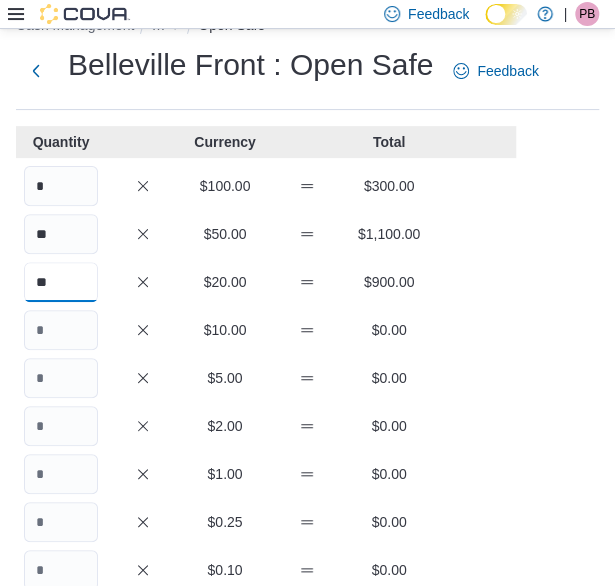 type on "**" 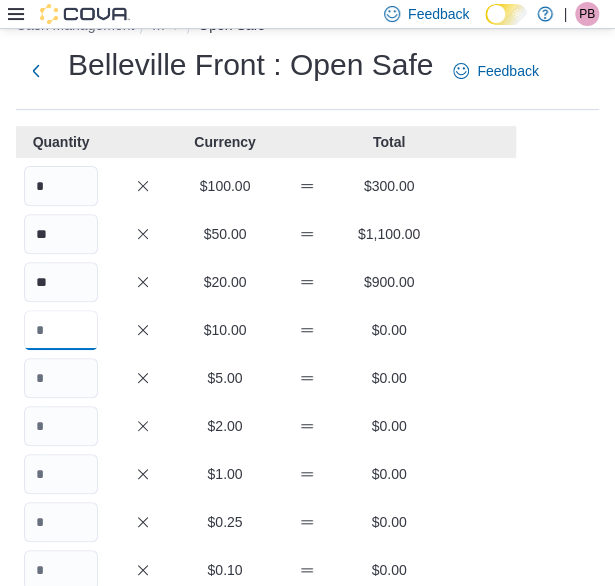 click at bounding box center [61, 330] 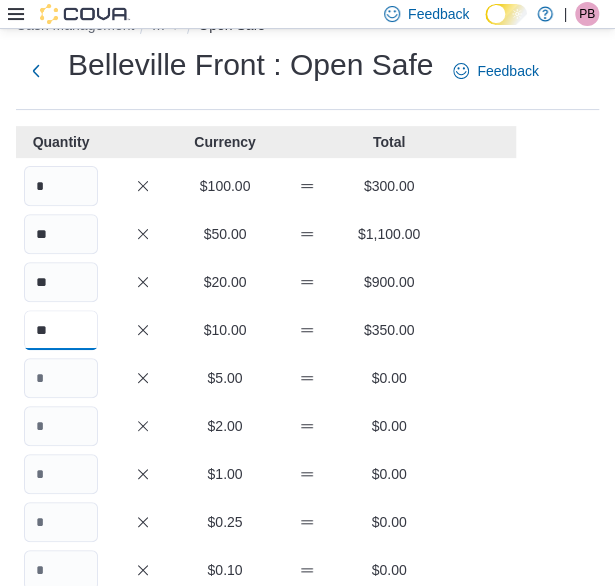 type on "**" 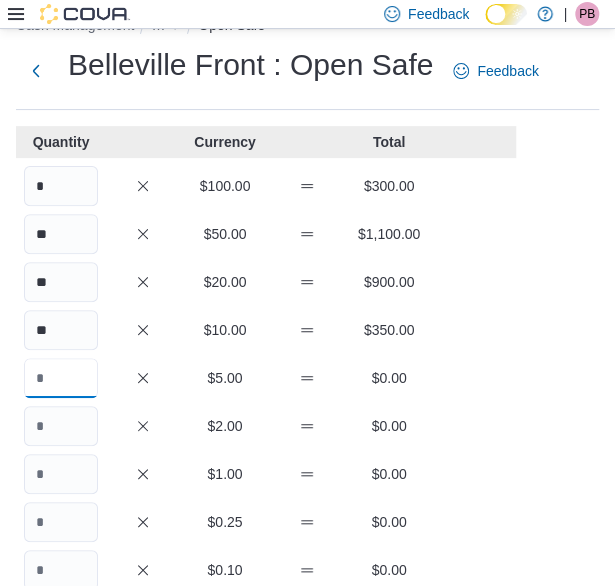 click at bounding box center (61, 378) 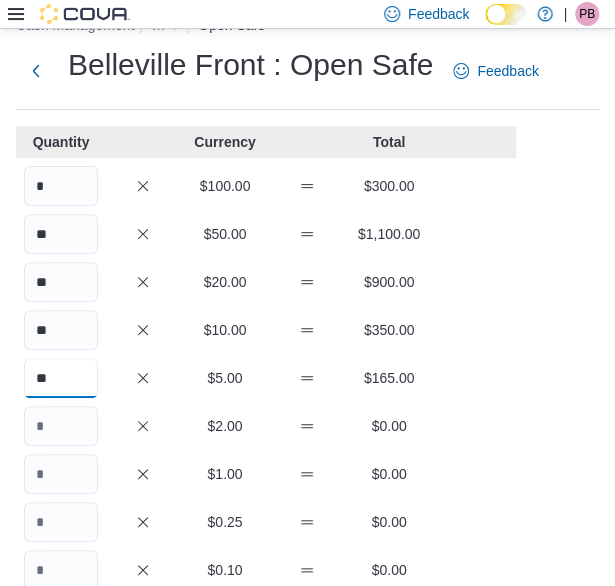type on "**" 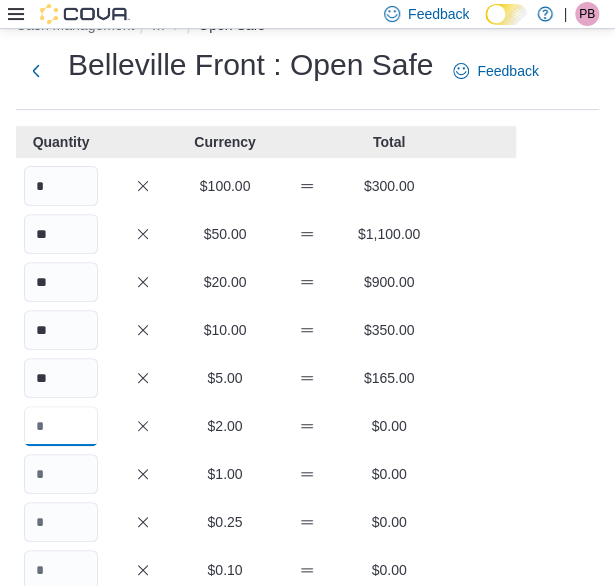 click at bounding box center (61, 426) 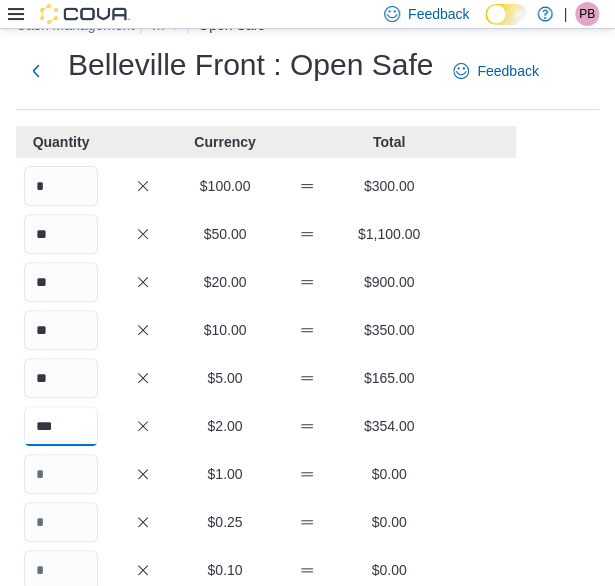 type on "***" 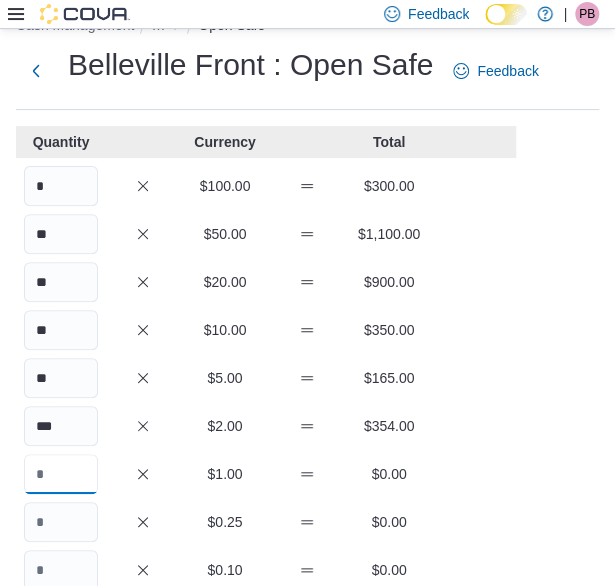 click at bounding box center [61, 474] 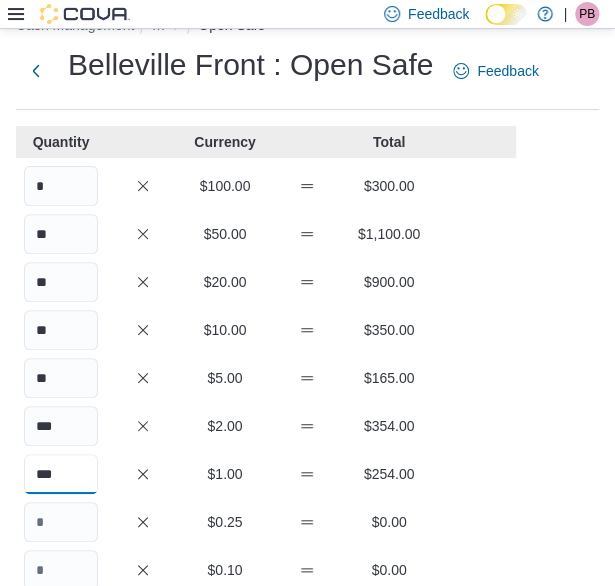 type on "***" 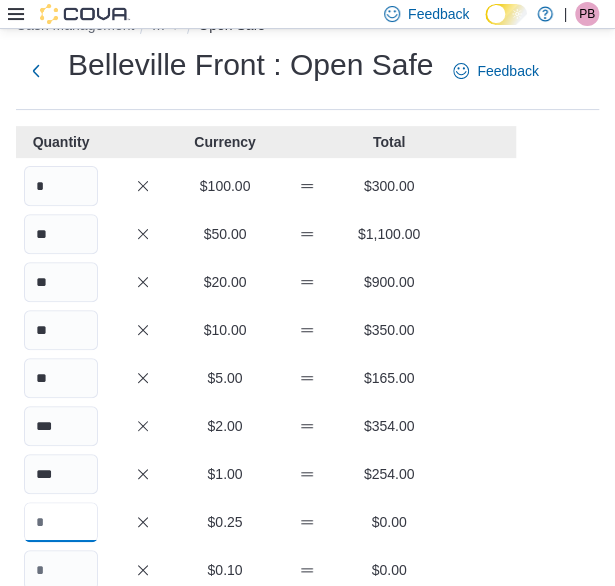 click at bounding box center (61, 522) 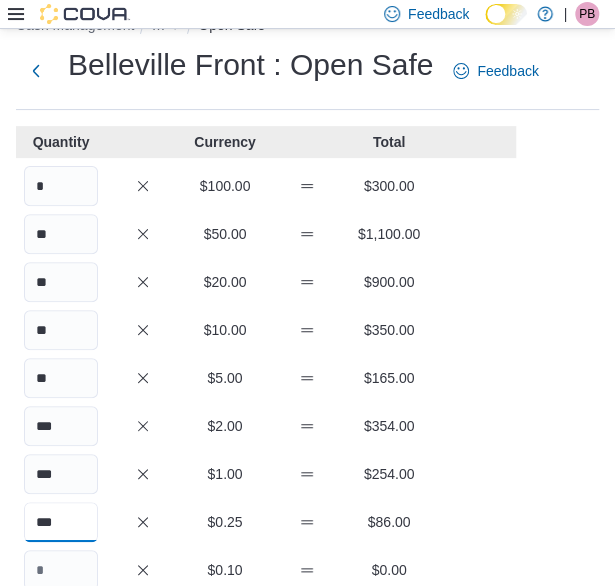 type on "***" 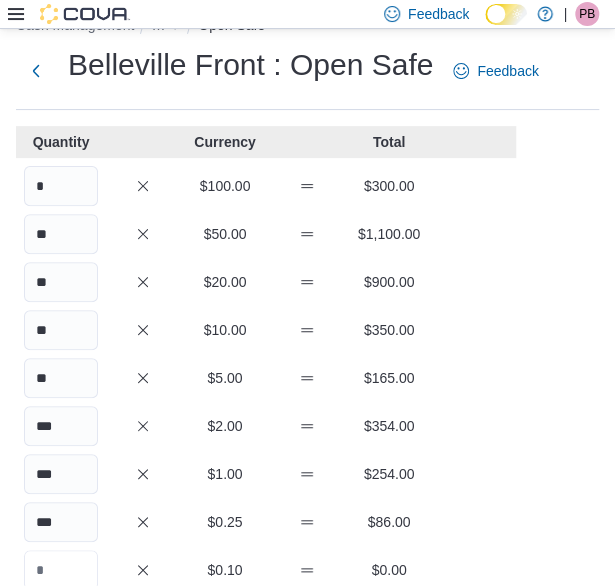 click at bounding box center (61, 570) 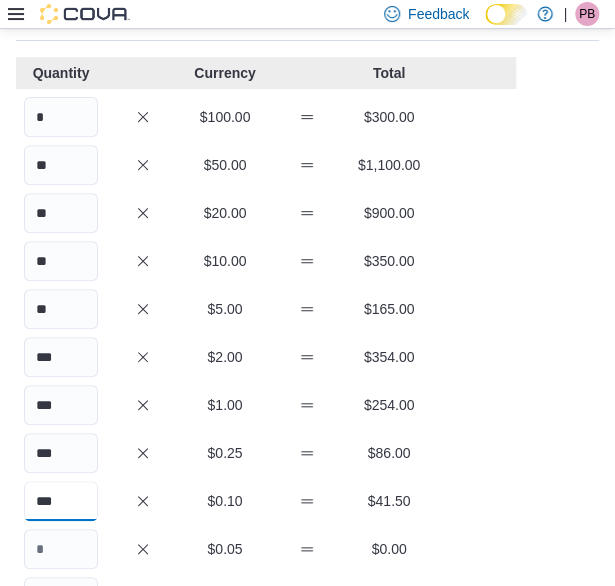 scroll, scrollTop: 140, scrollLeft: 0, axis: vertical 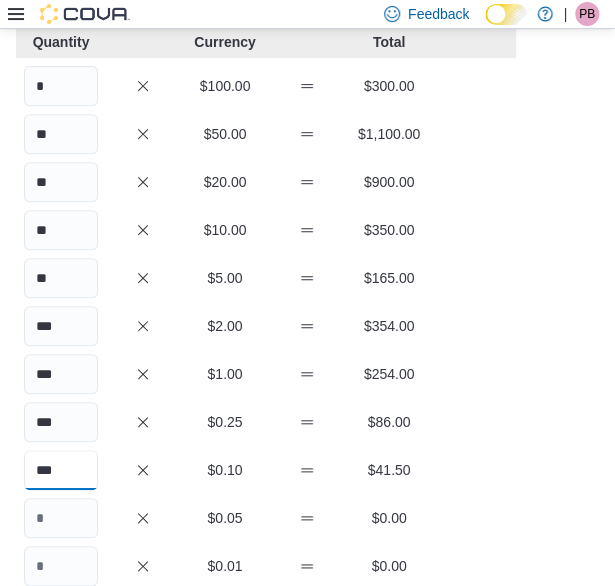 type on "***" 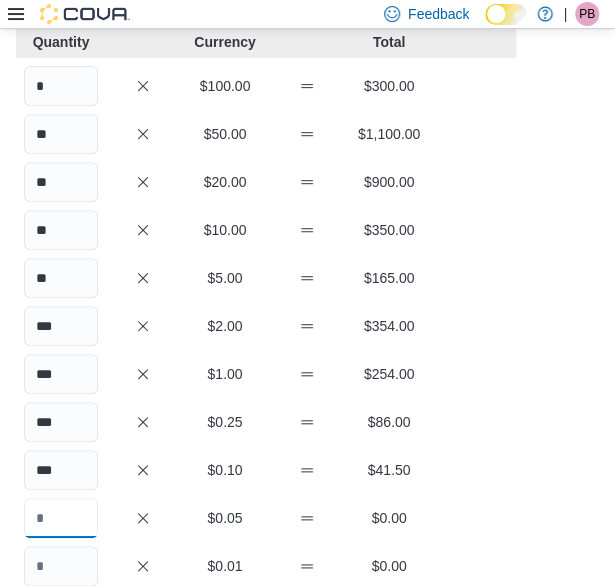 click at bounding box center [61, 518] 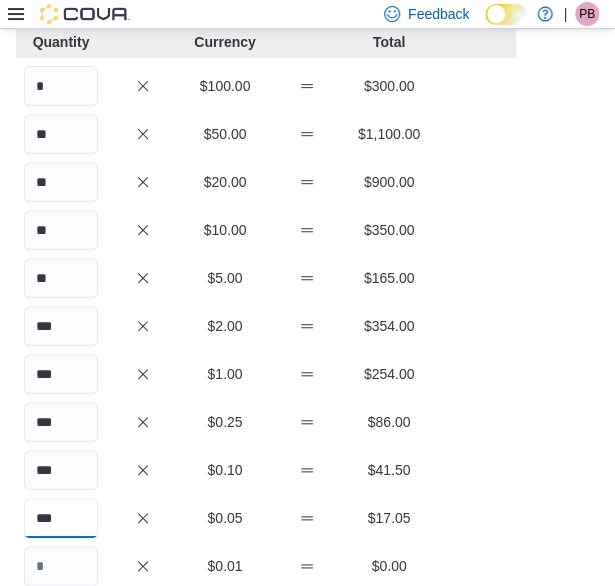 type on "***" 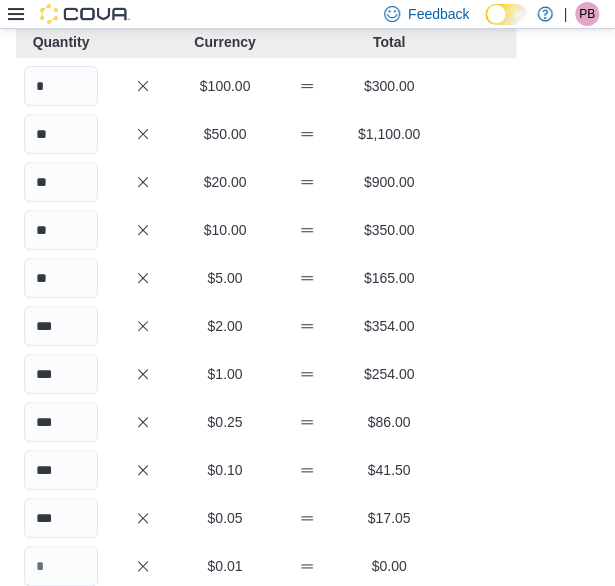 click on "*** $0.25 $86.00" at bounding box center [266, 422] 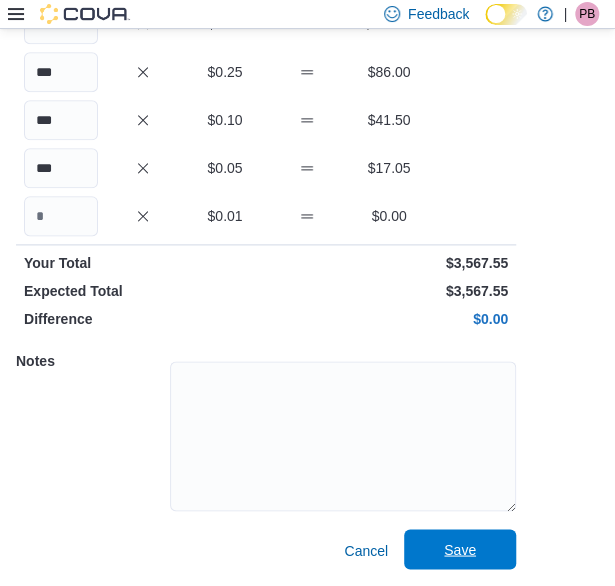 click on "Save" at bounding box center (460, 549) 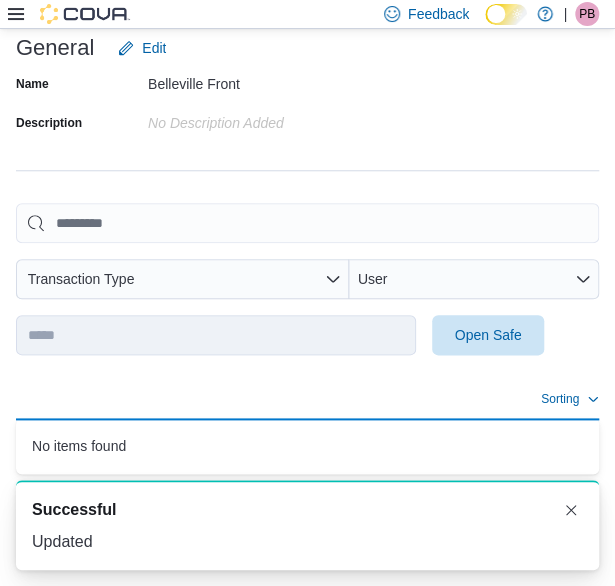 scroll, scrollTop: 346, scrollLeft: 0, axis: vertical 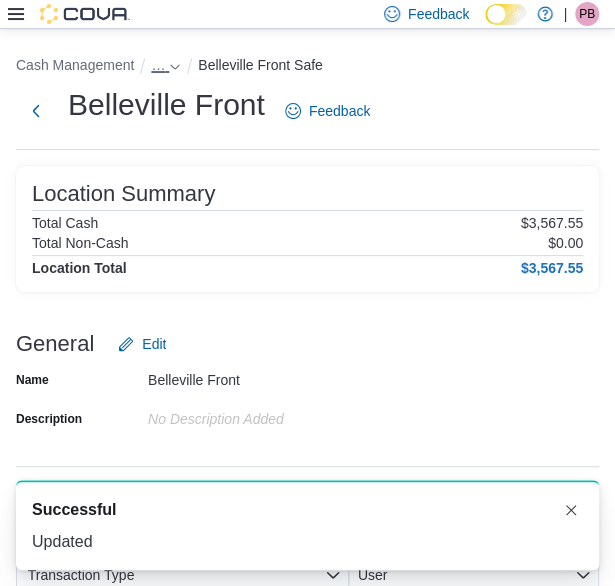 click on "…" at bounding box center [158, 65] 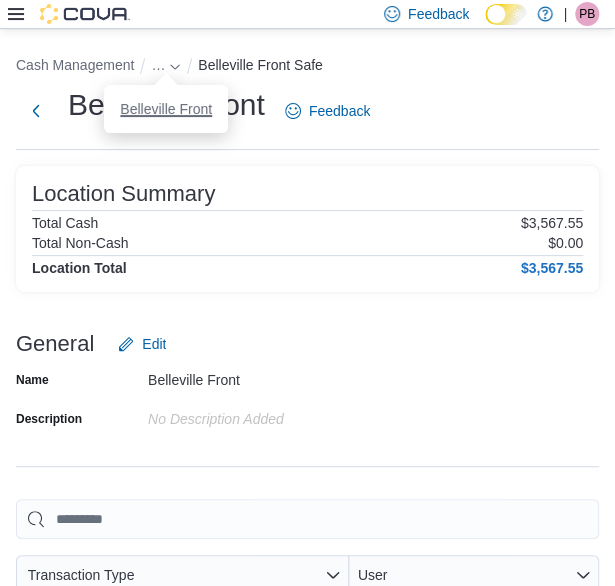 click on "Belleville Front" at bounding box center (166, 109) 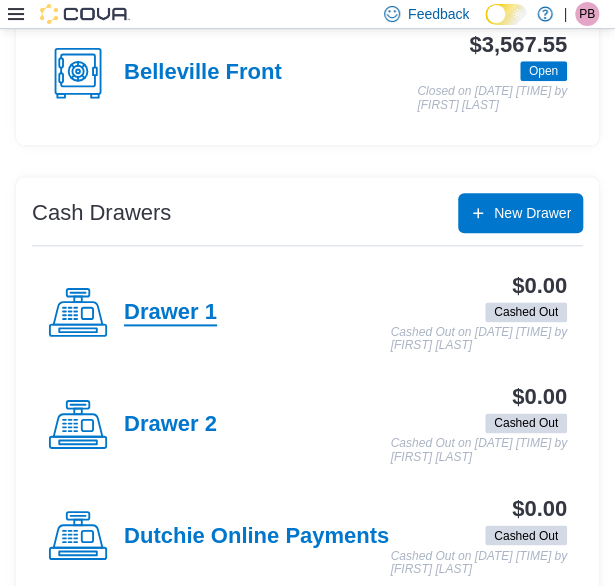 click on "Drawer 1" at bounding box center [170, 313] 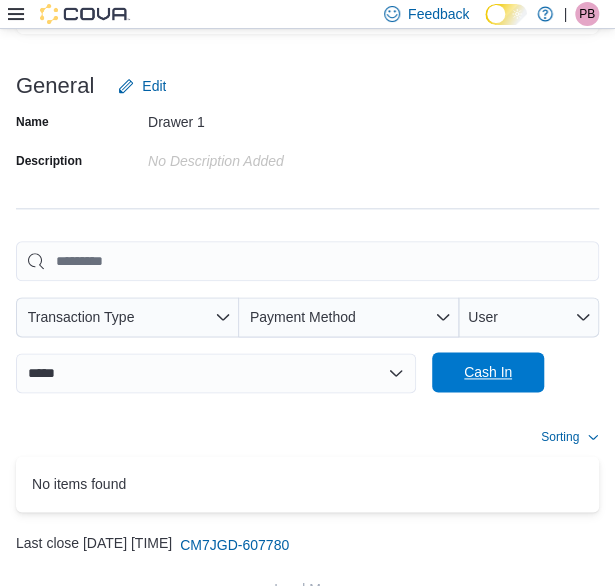 click on "Cash In" at bounding box center (488, 372) 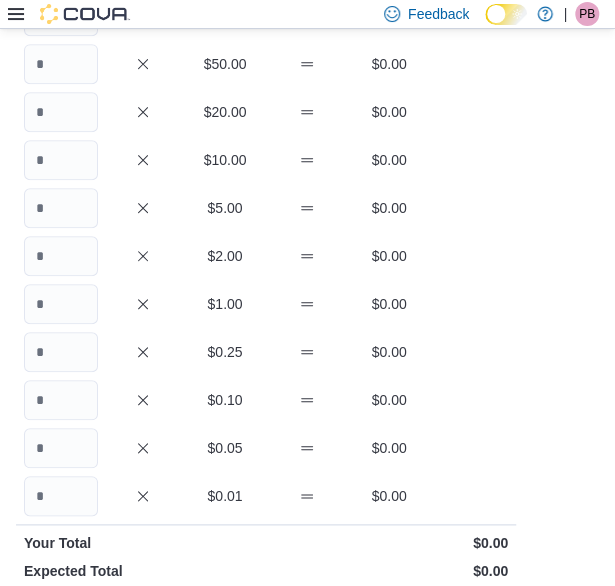 scroll, scrollTop: 179, scrollLeft: 0, axis: vertical 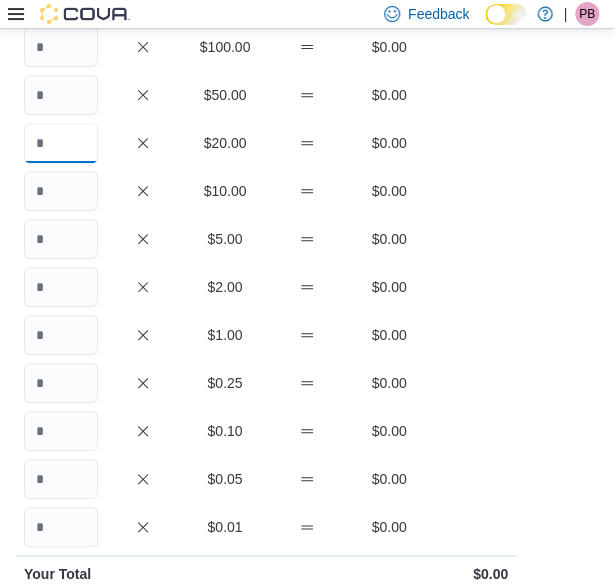 click at bounding box center [61, 143] 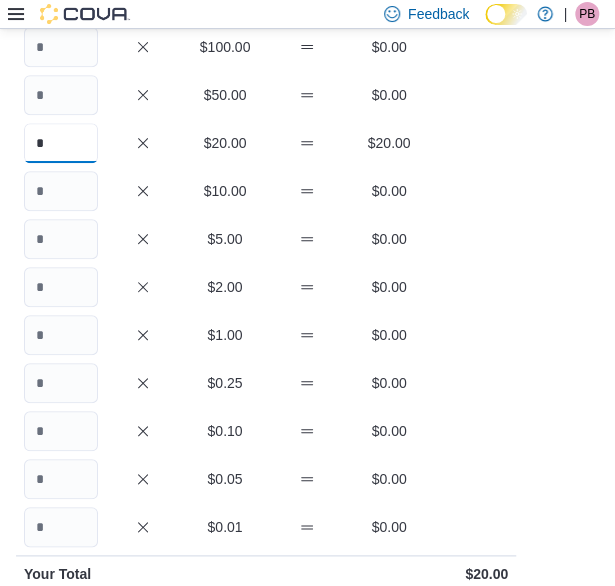 type on "*" 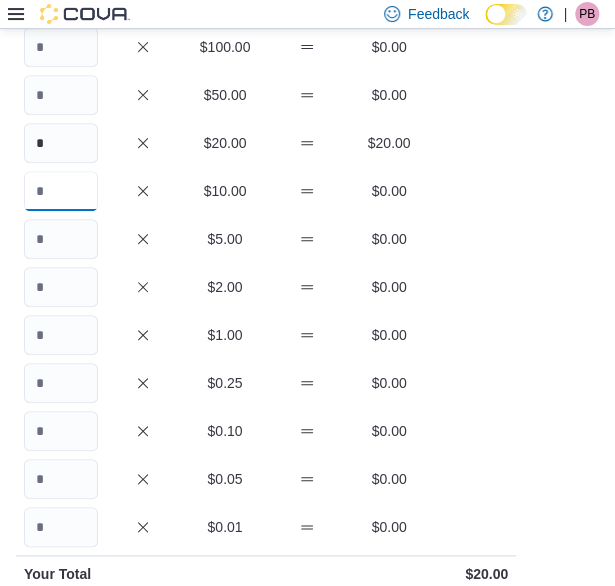click at bounding box center [61, 191] 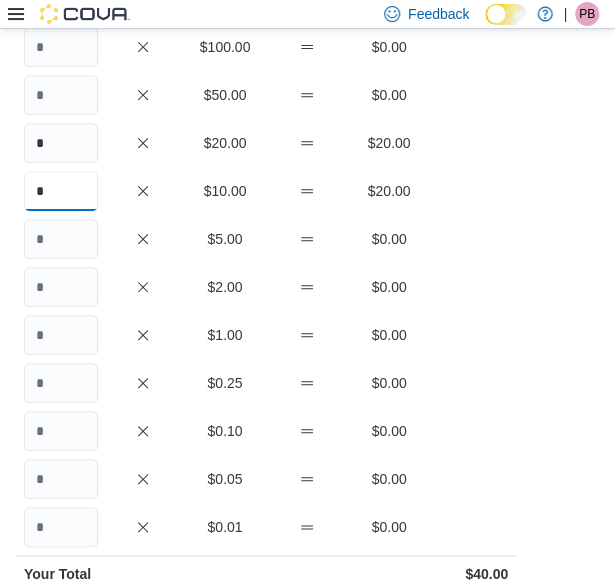 type on "*" 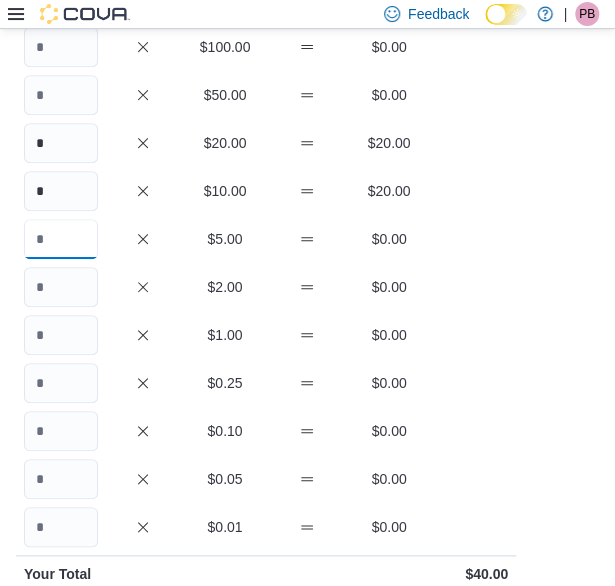 click at bounding box center [61, 239] 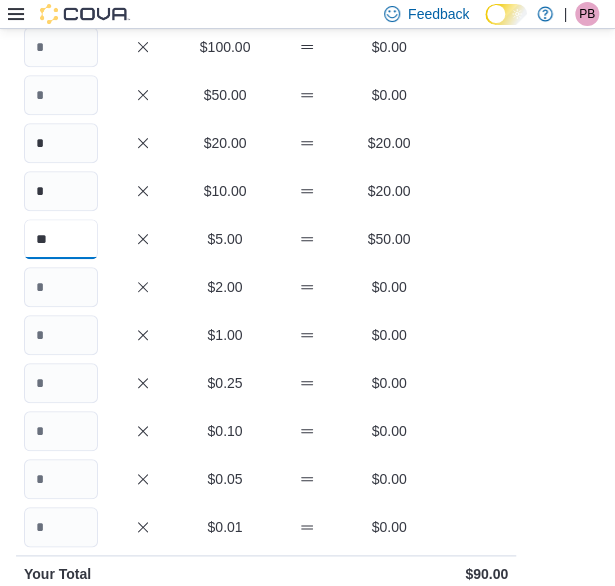 type on "**" 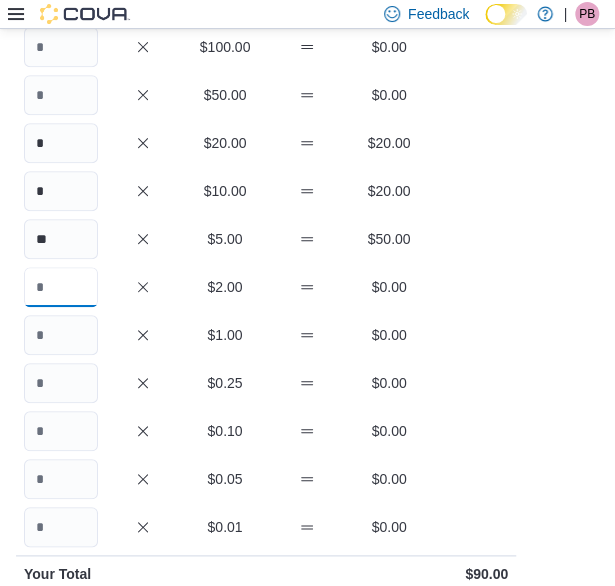 click at bounding box center (61, 287) 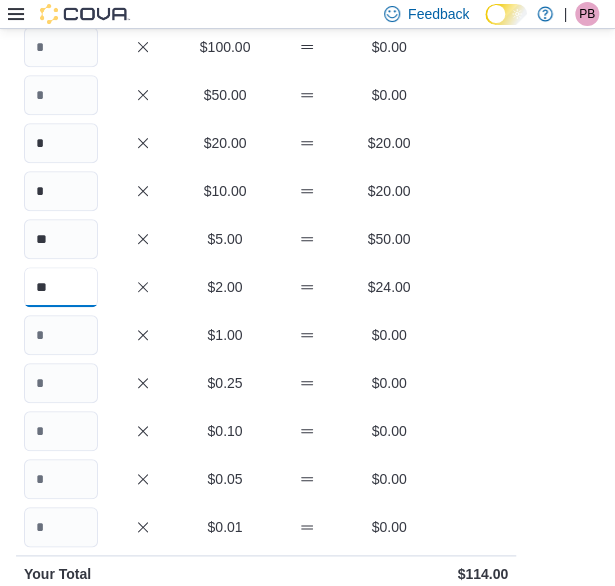 type on "**" 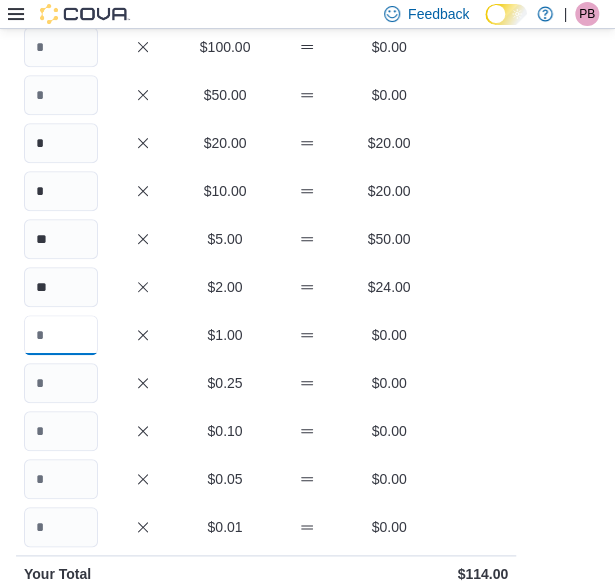click at bounding box center (61, 335) 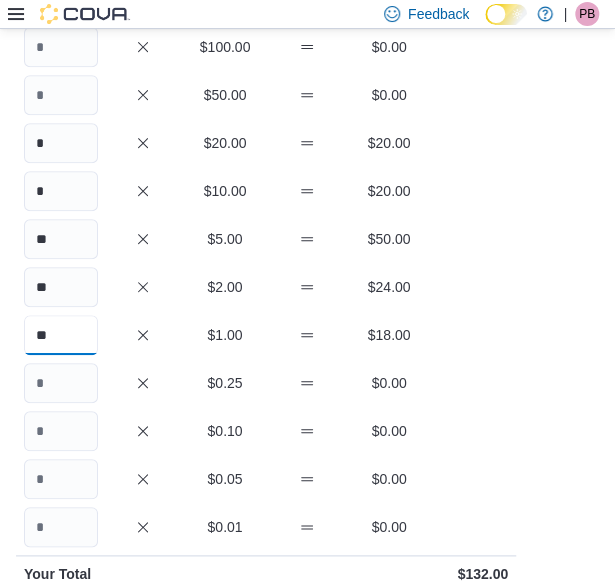type on "**" 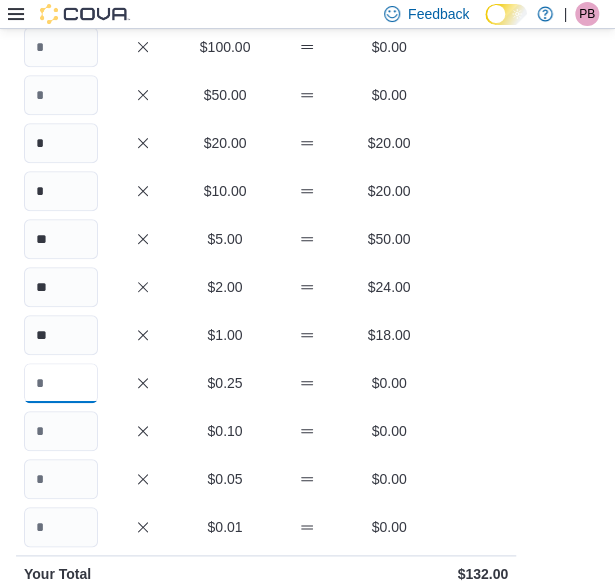 click at bounding box center [61, 383] 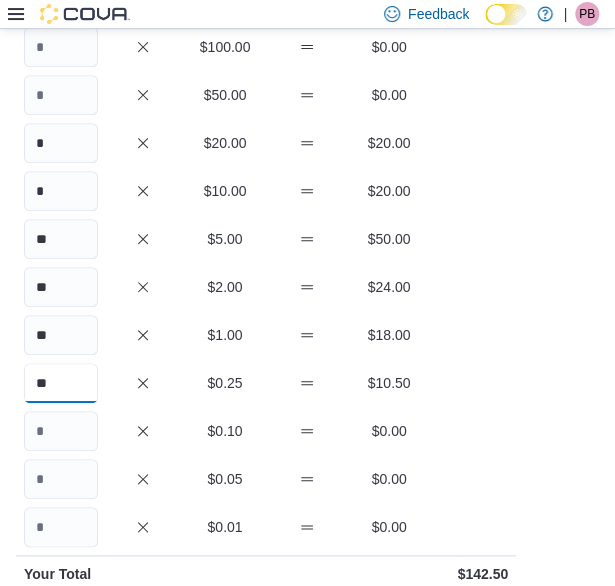 type on "**" 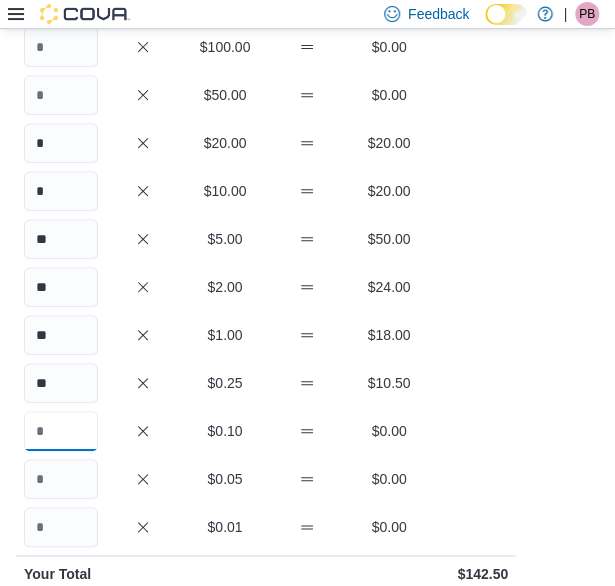 click at bounding box center [61, 431] 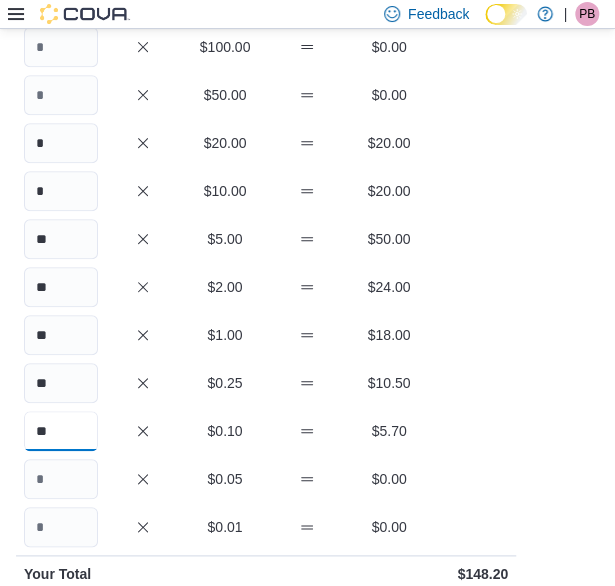 type on "**" 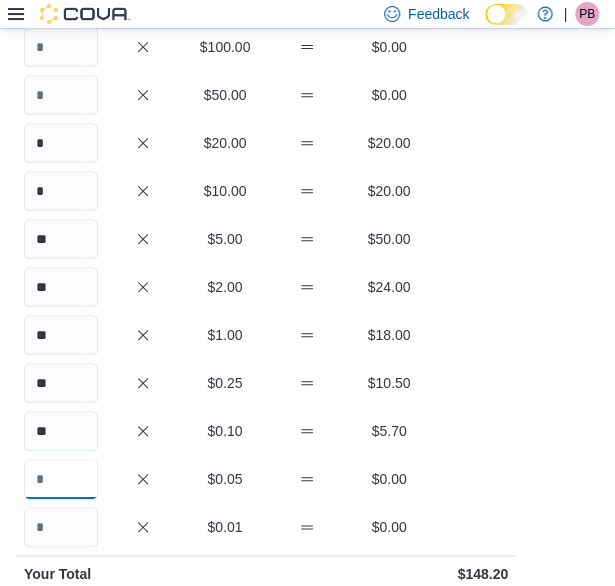 click at bounding box center [61, 479] 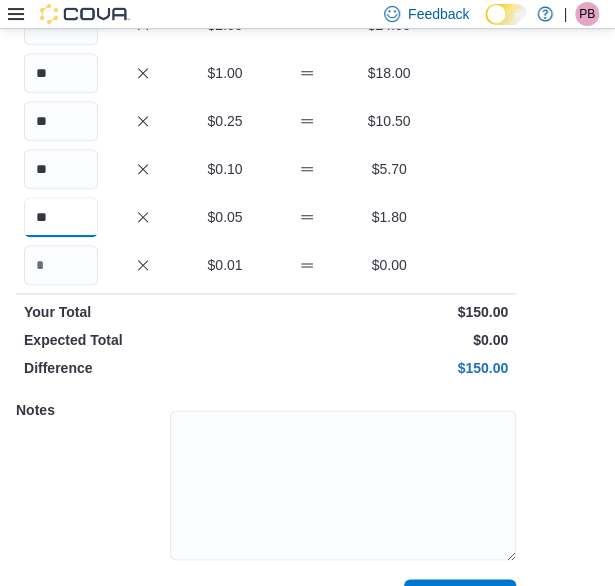 scroll, scrollTop: 490, scrollLeft: 0, axis: vertical 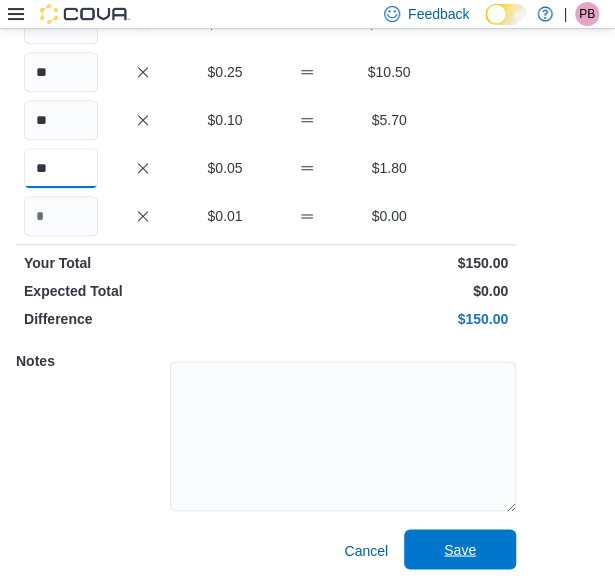 type on "**" 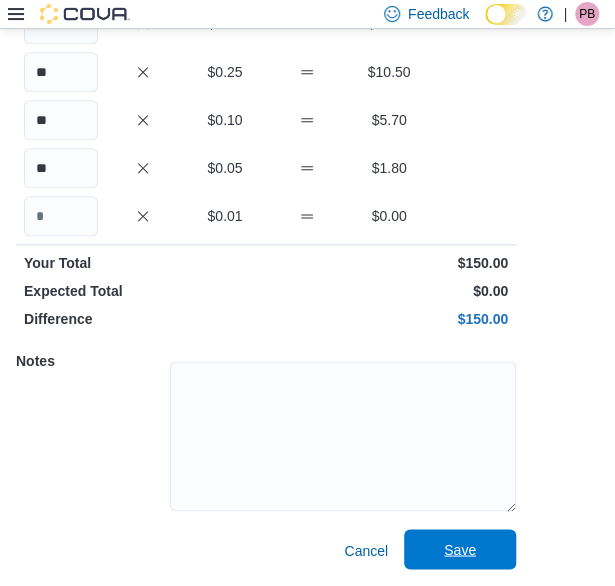 click on "Save" at bounding box center (460, 549) 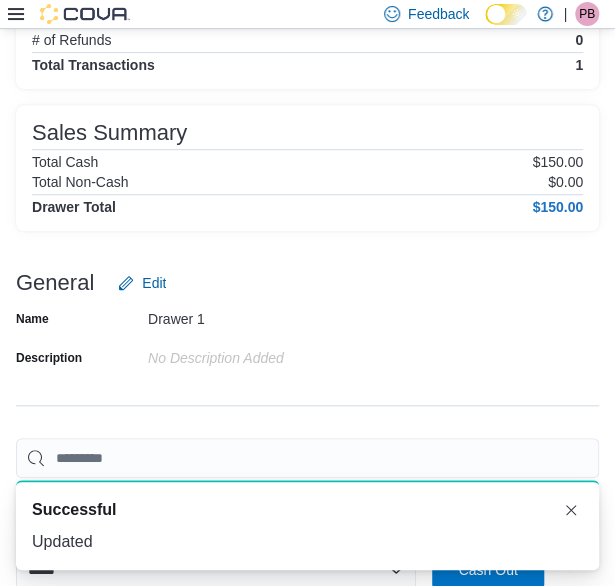 scroll, scrollTop: 0, scrollLeft: 0, axis: both 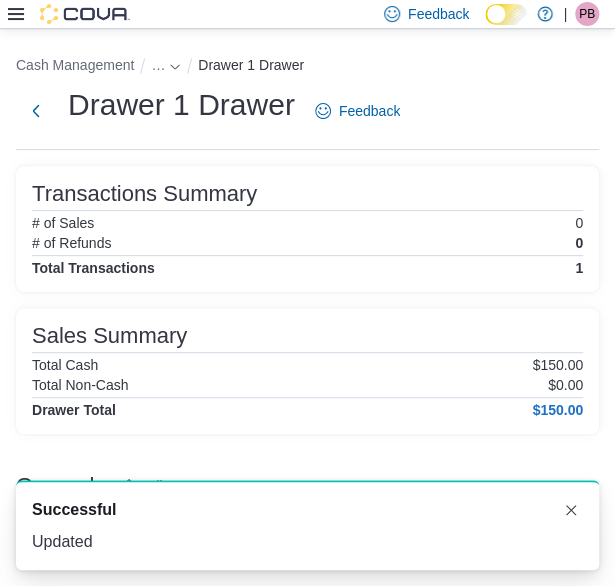 click on "Cash Management …   Drawer [NUMBER] Drawer" at bounding box center (307, 67) 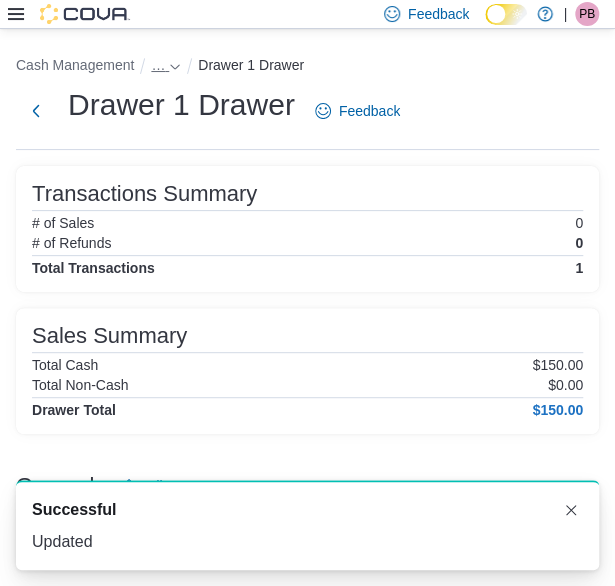 drag, startPoint x: 184, startPoint y: 70, endPoint x: 174, endPoint y: 64, distance: 11.661903 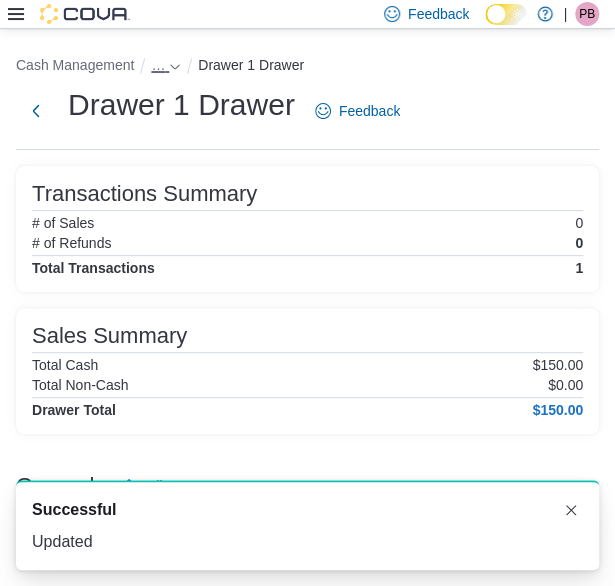 click 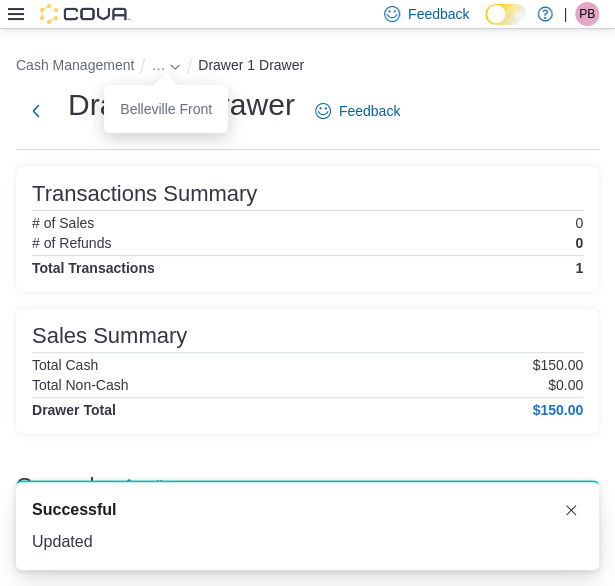 click on "You are in a dialog. Press Escape, or tap/click outside the dialog to close. [CITY] [NEIGHBORHOOD]" at bounding box center (166, 109) 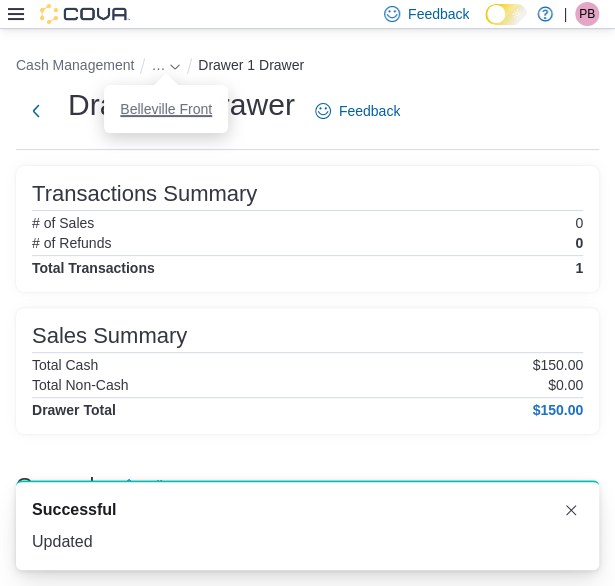 click on "Belleville Front" at bounding box center [166, 109] 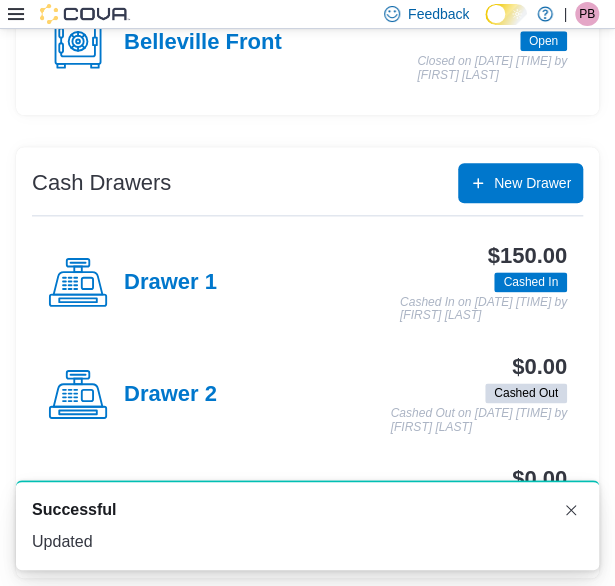 scroll, scrollTop: 449, scrollLeft: 0, axis: vertical 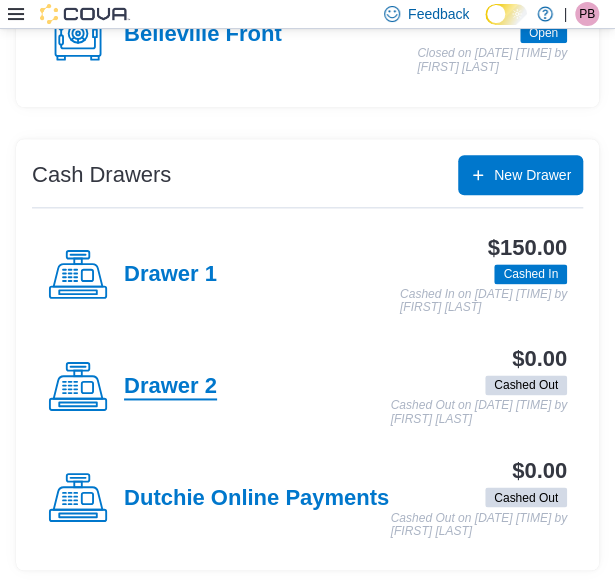 click on "Drawer 2" at bounding box center (170, 387) 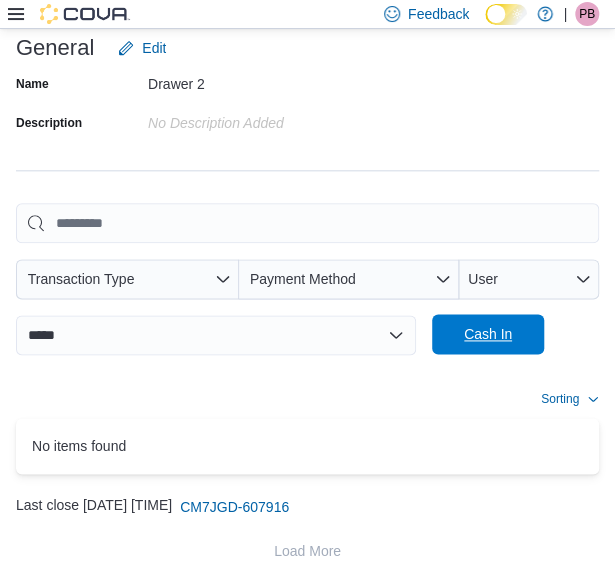click on "Cash In" at bounding box center (488, 334) 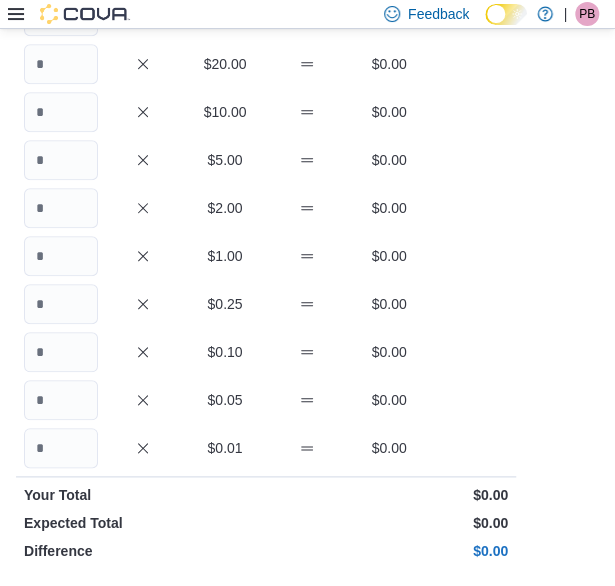scroll, scrollTop: 217, scrollLeft: 0, axis: vertical 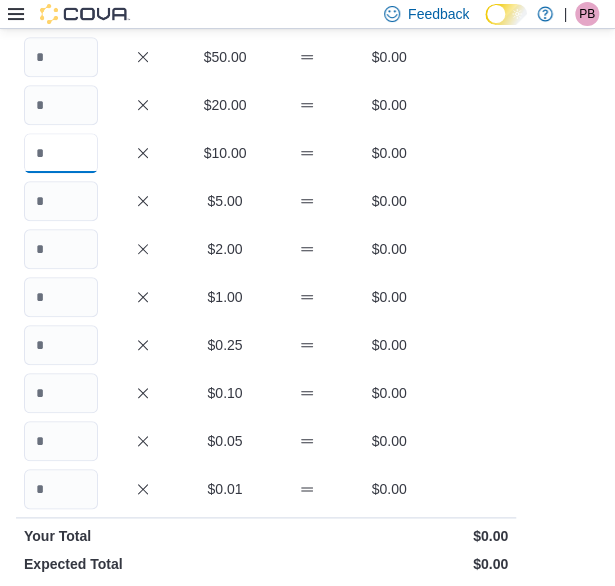 click at bounding box center (61, 153) 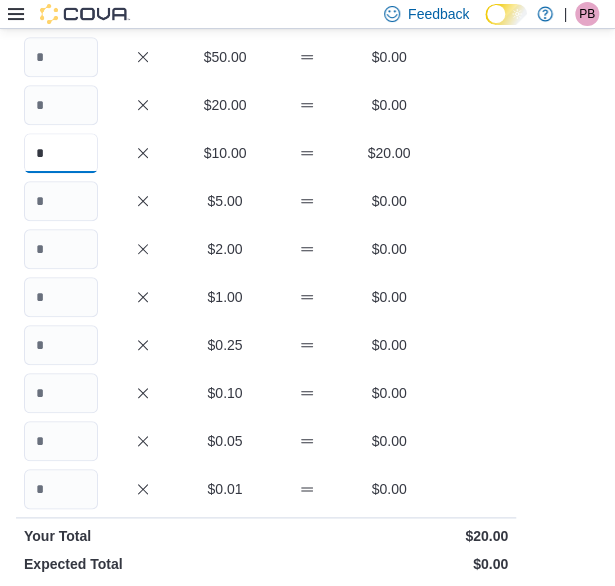 type on "*" 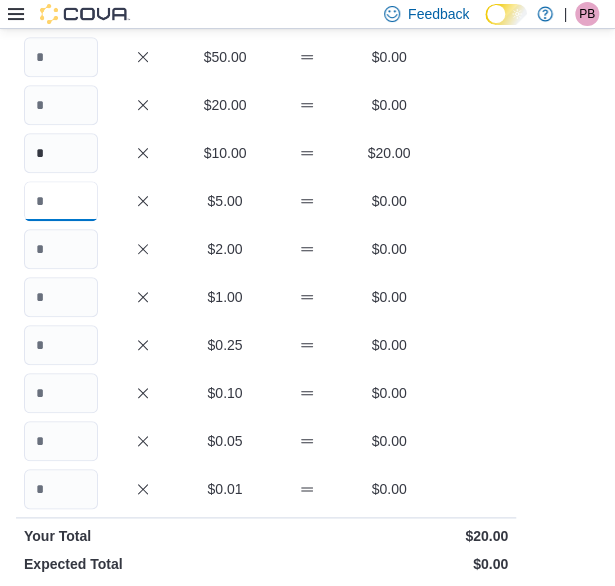 click at bounding box center (61, 201) 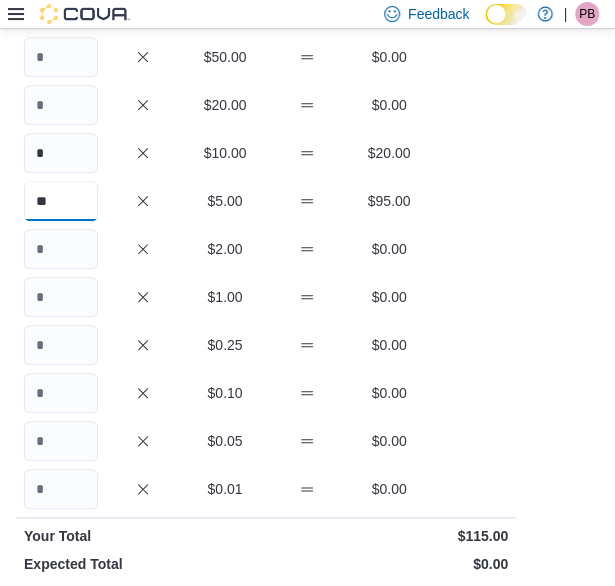 type on "**" 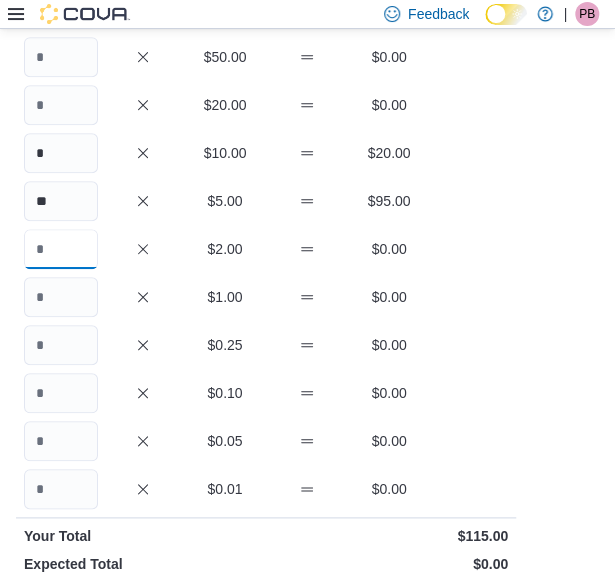 click at bounding box center [61, 249] 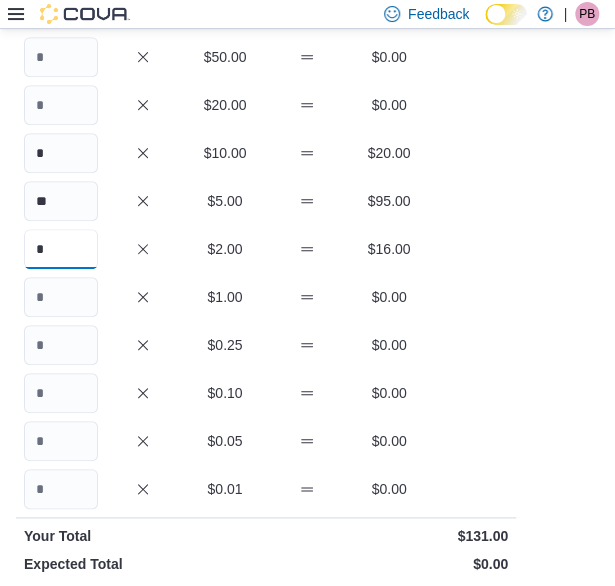 type on "*" 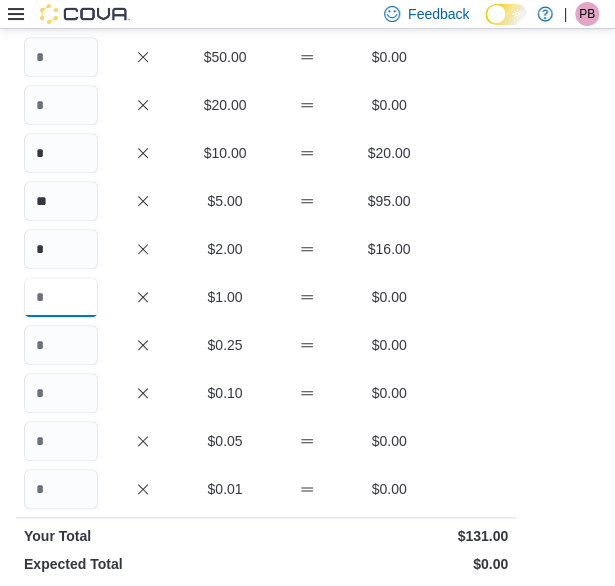 click at bounding box center [61, 297] 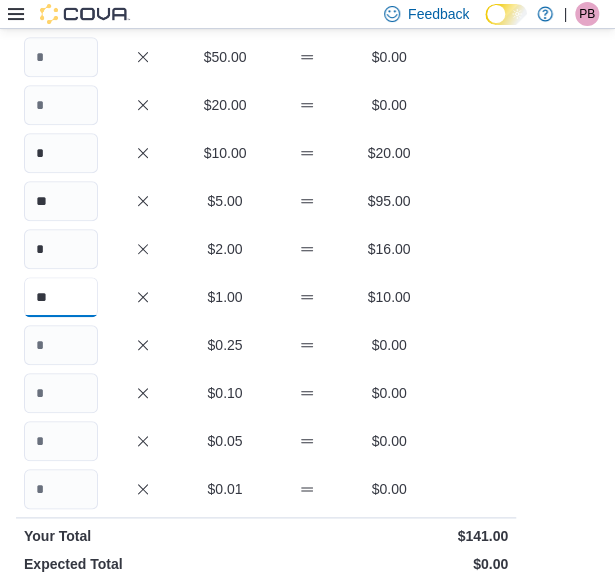 type on "**" 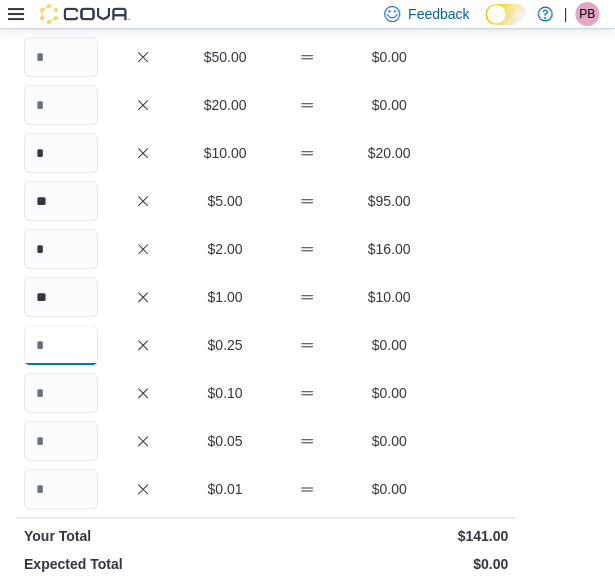 click at bounding box center (61, 345) 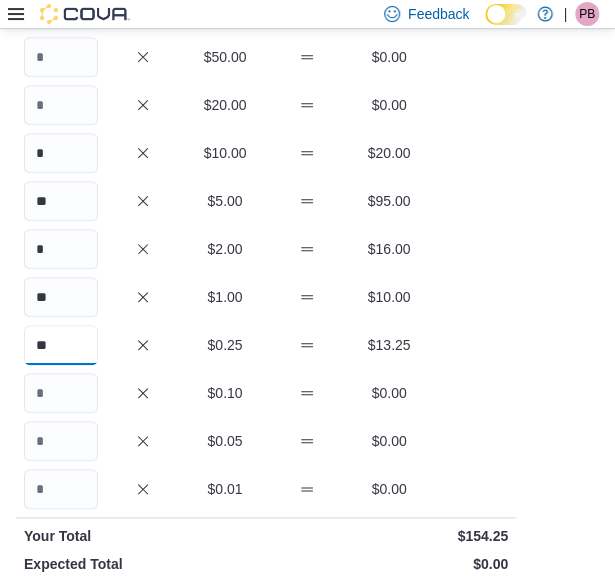 drag, startPoint x: 64, startPoint y: 347, endPoint x: 24, endPoint y: 345, distance: 40.04997 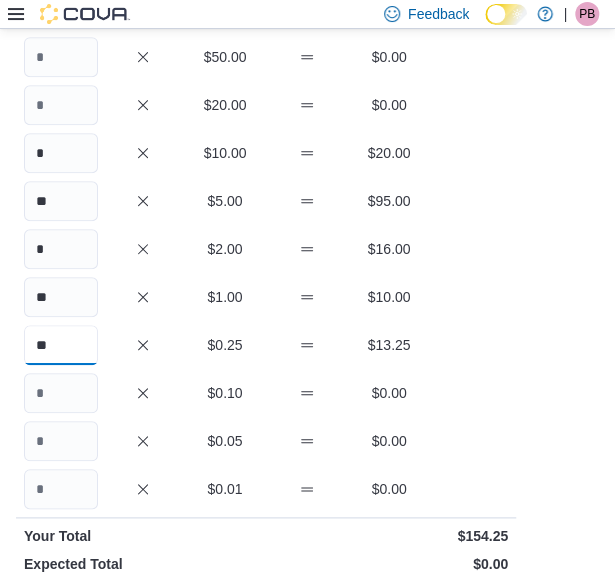click on "**" at bounding box center (61, 345) 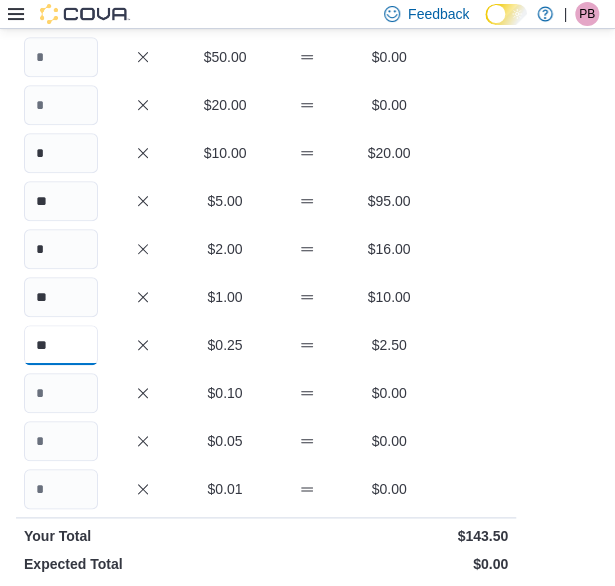 type on "**" 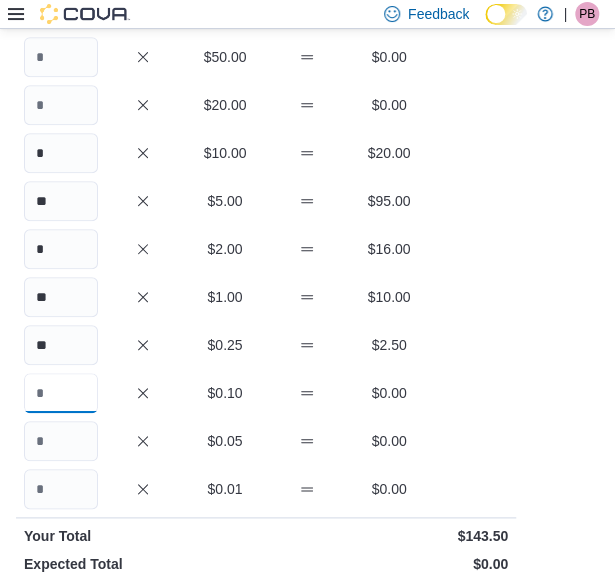 click at bounding box center (61, 393) 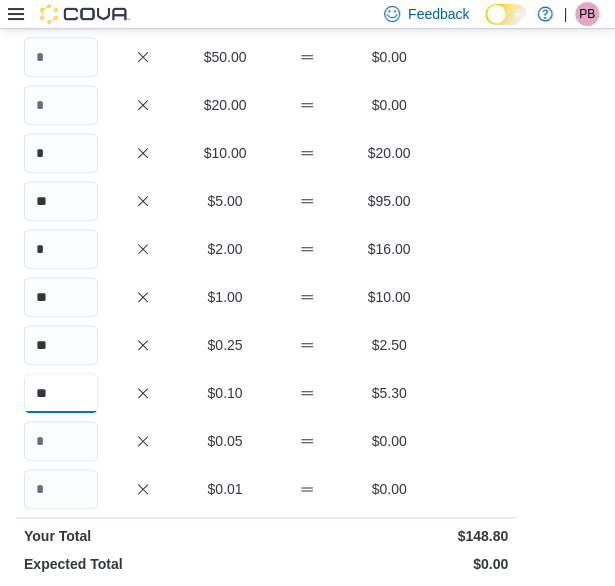 type on "**" 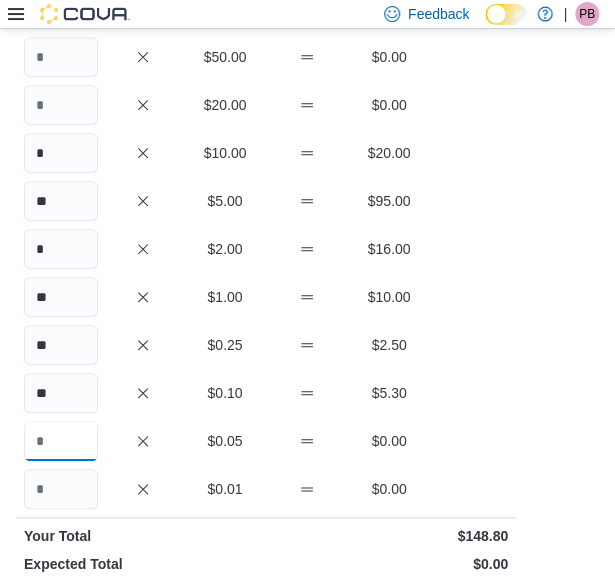 click at bounding box center (61, 441) 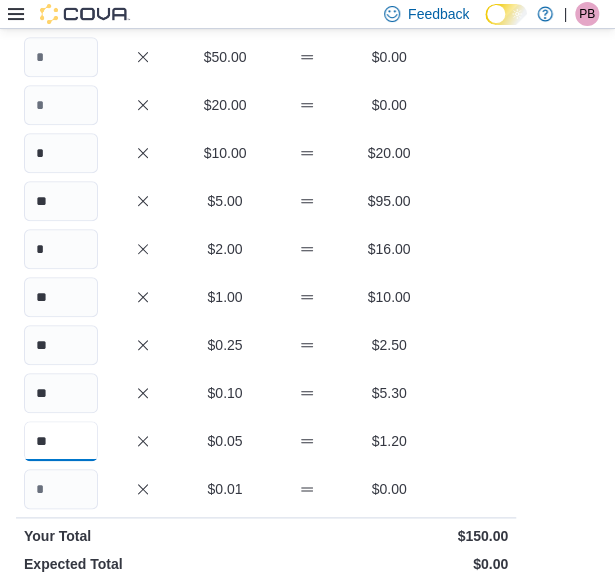 type on "**" 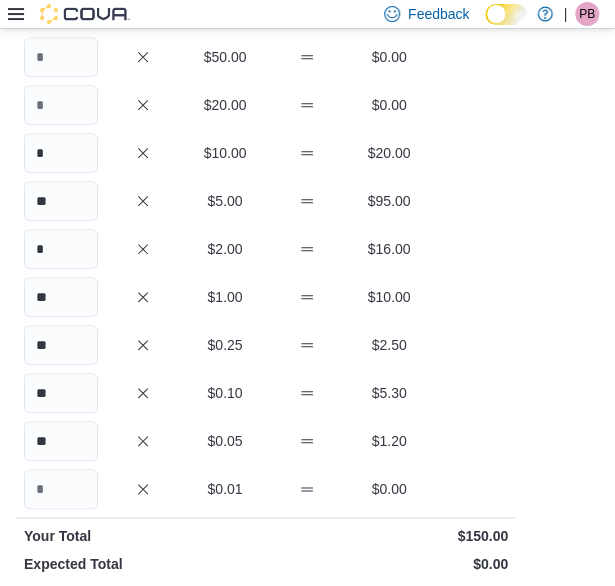click on "** $0.05 $1.20" at bounding box center (266, 441) 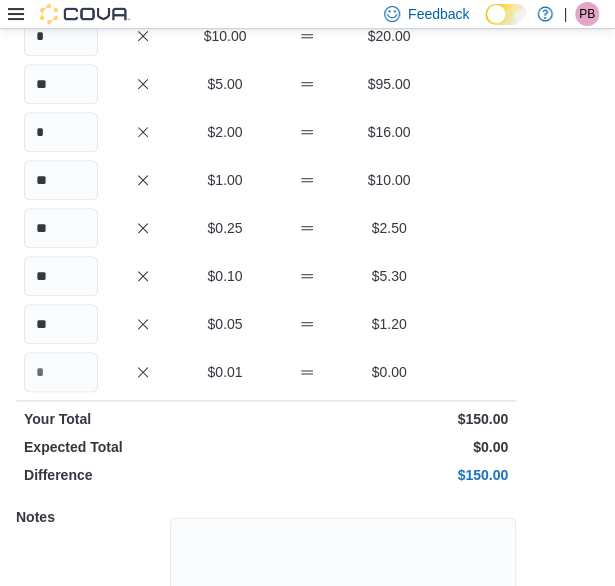 scroll, scrollTop: 490, scrollLeft: 0, axis: vertical 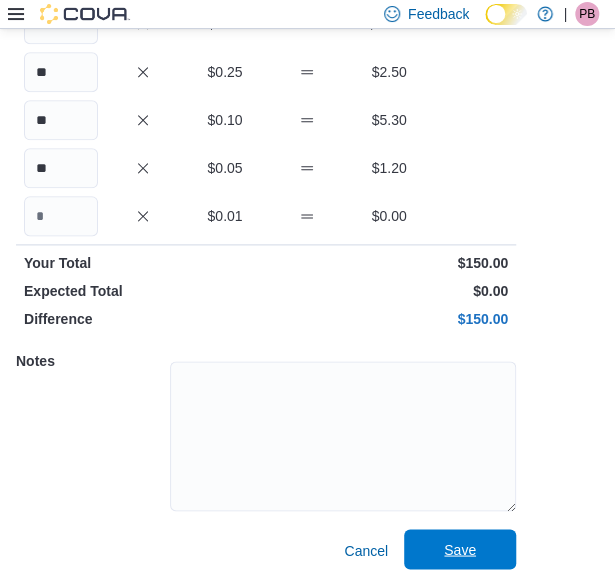 click on "Save" at bounding box center [460, 549] 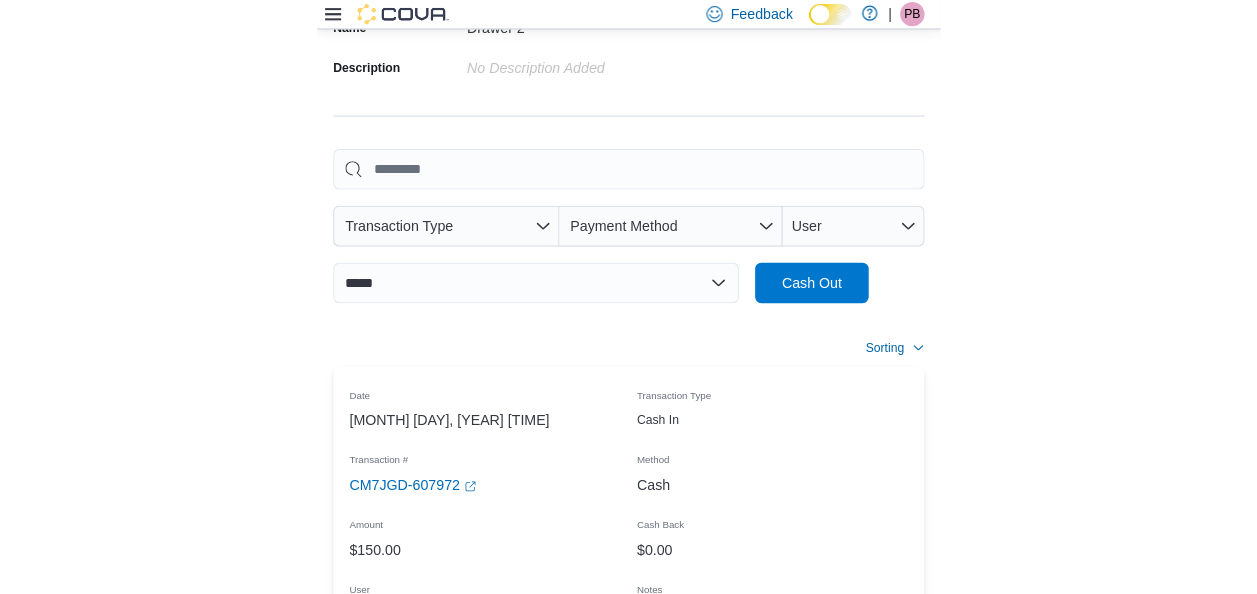 scroll, scrollTop: 0, scrollLeft: 0, axis: both 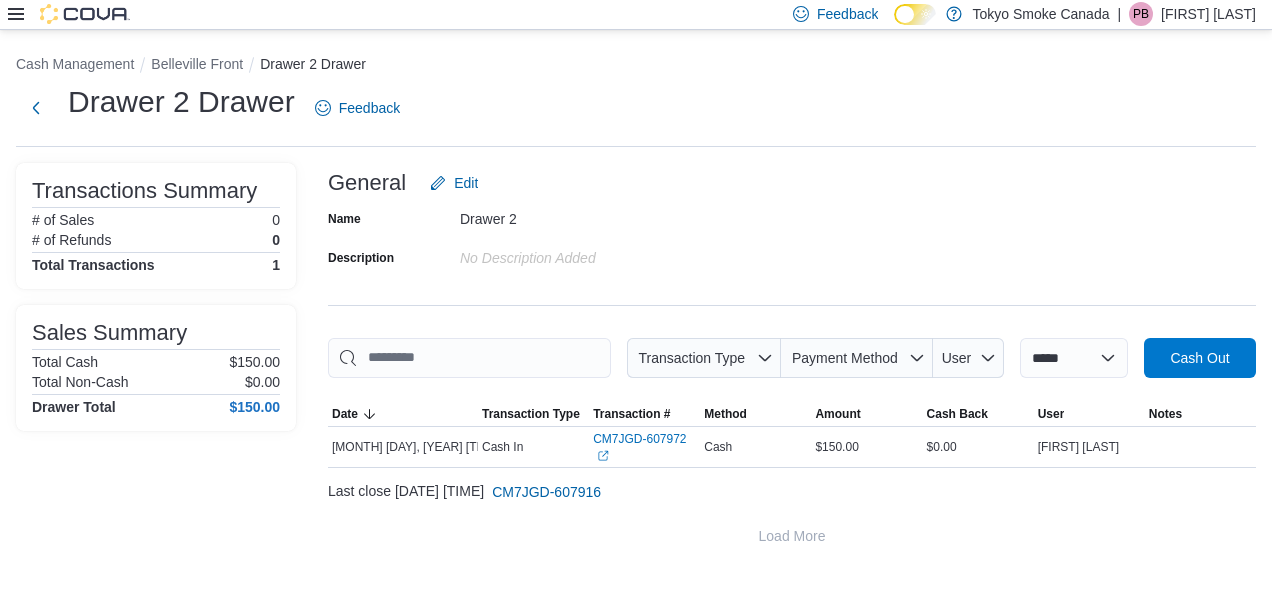 click 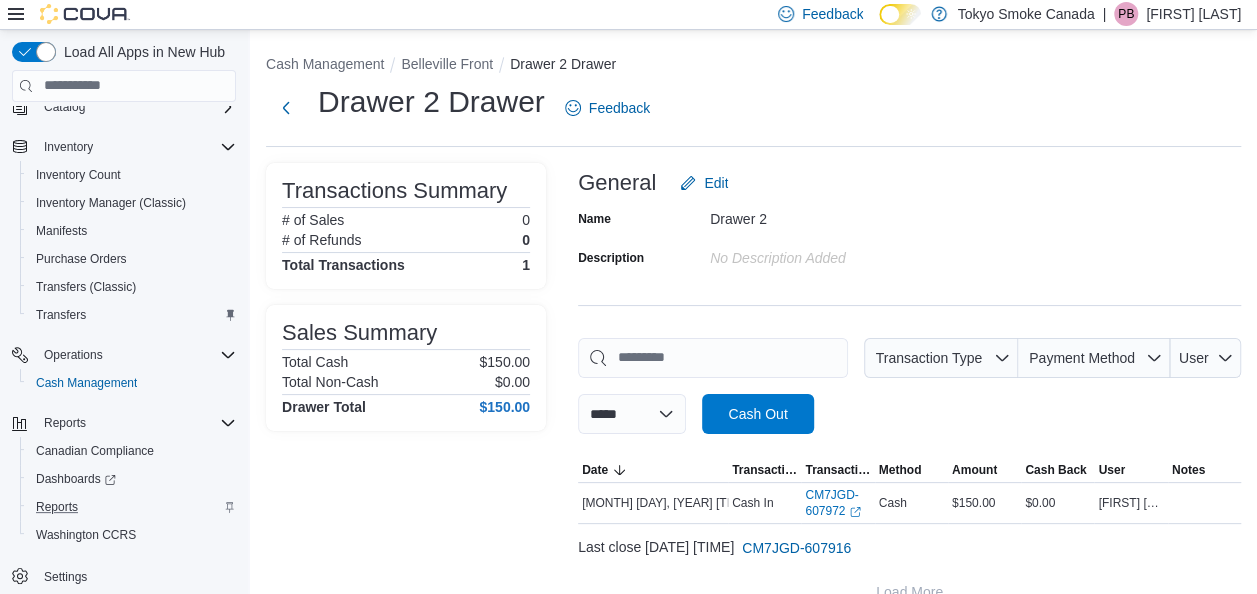 scroll, scrollTop: 178, scrollLeft: 0, axis: vertical 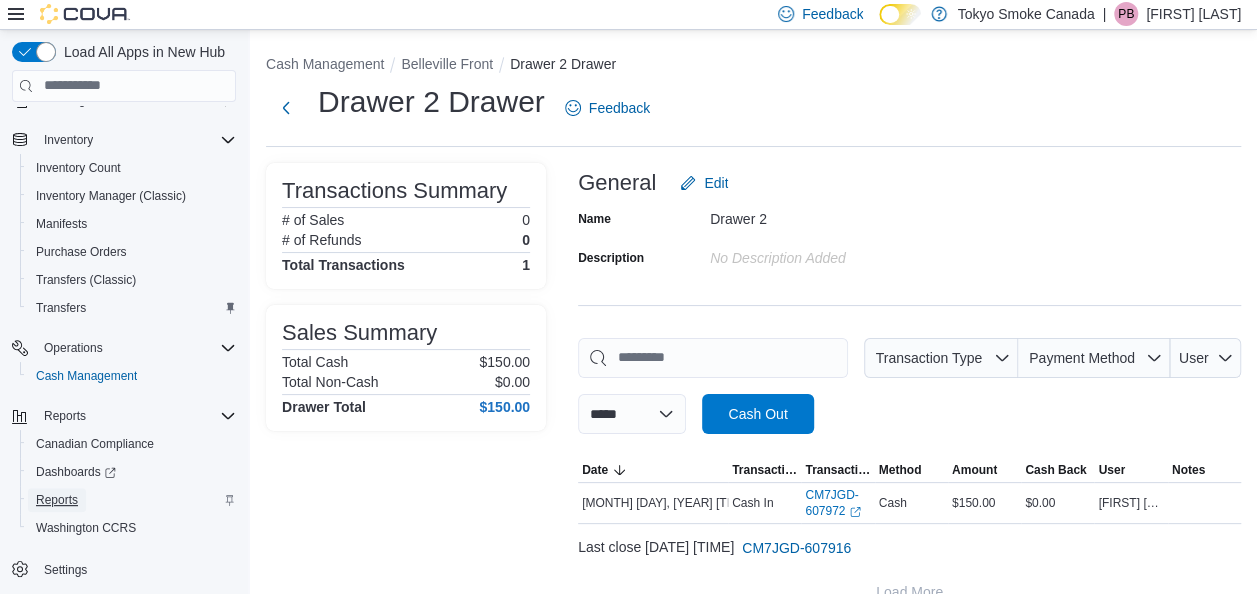 click on "Reports" at bounding box center (57, 500) 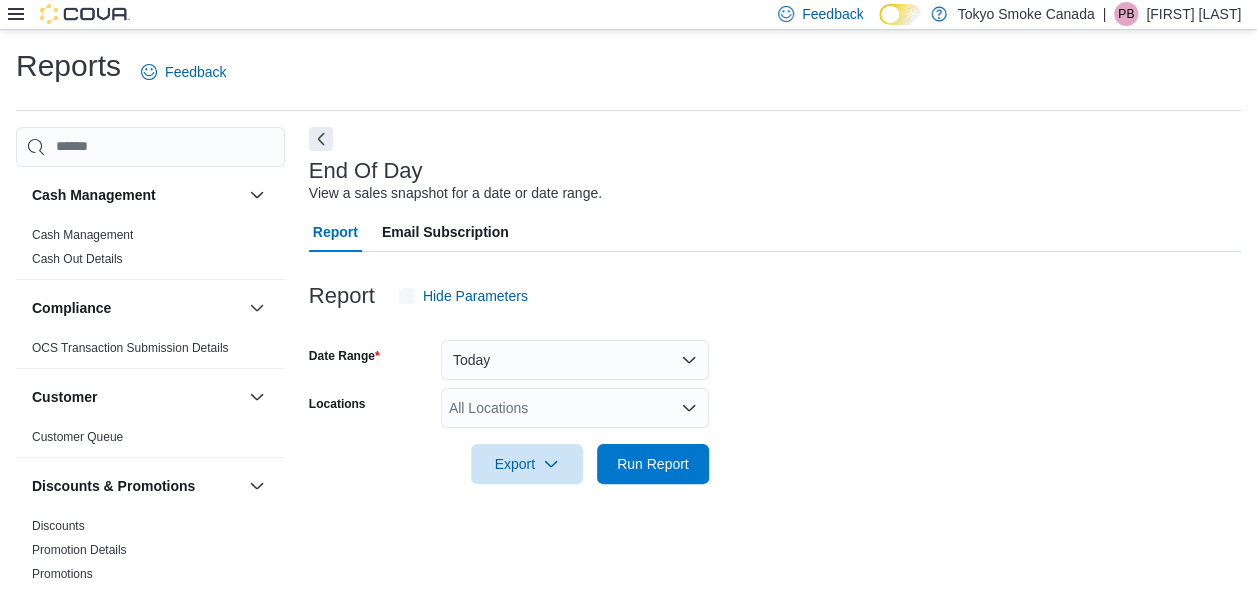 scroll, scrollTop: 34, scrollLeft: 0, axis: vertical 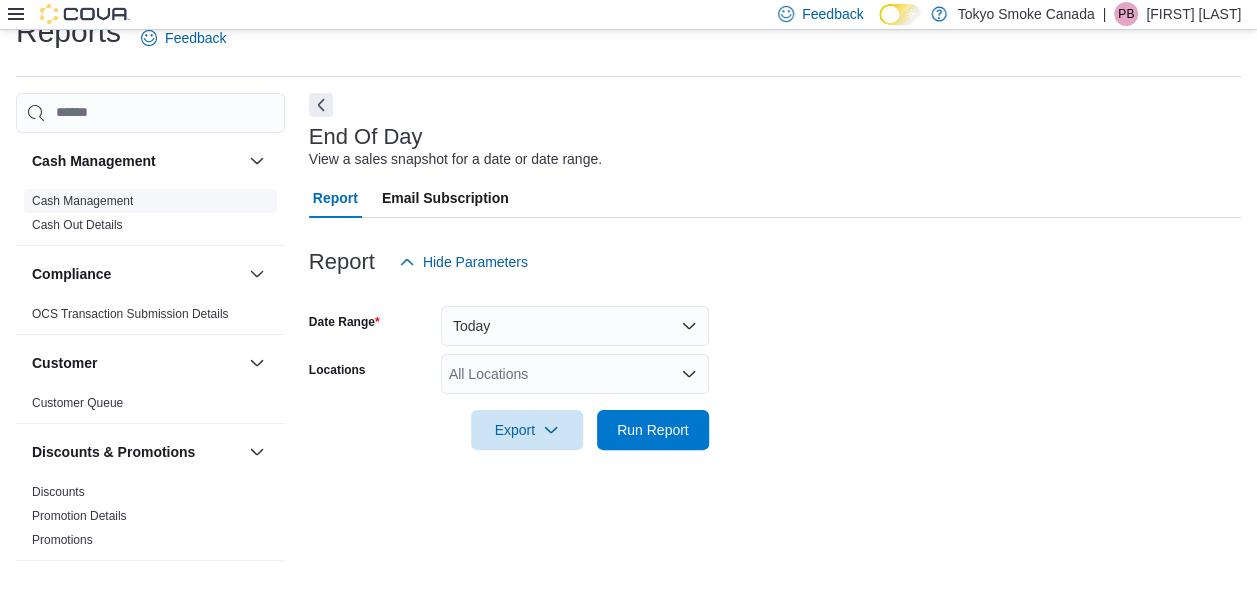 click on "Cash Management" at bounding box center (82, 201) 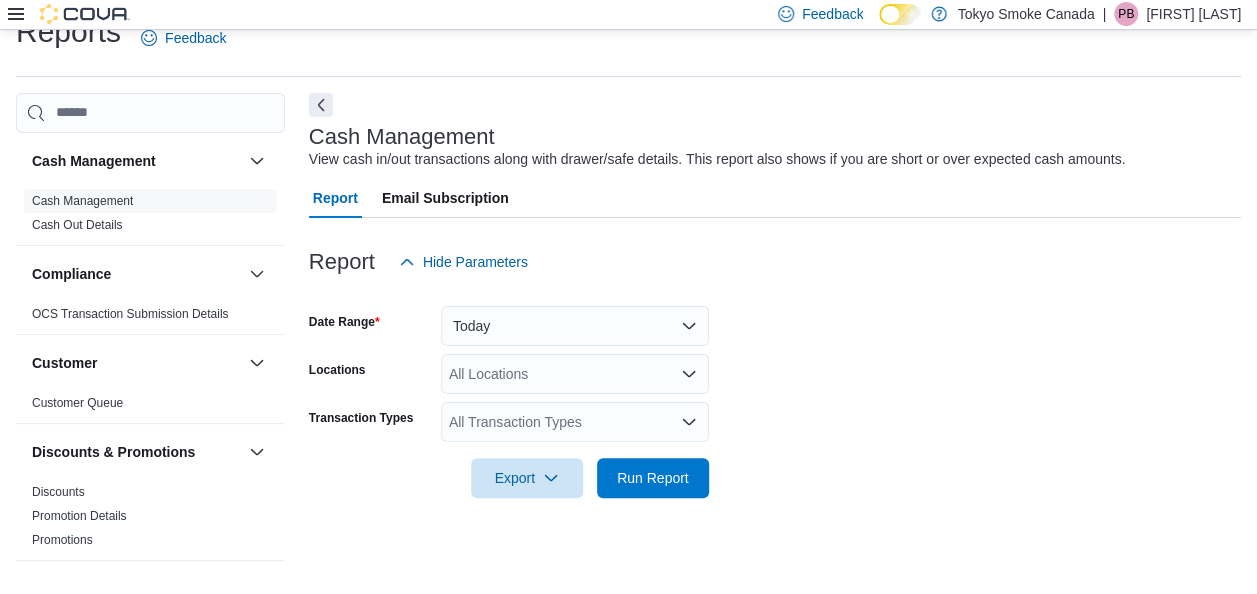 click on "All Locations" at bounding box center (575, 374) 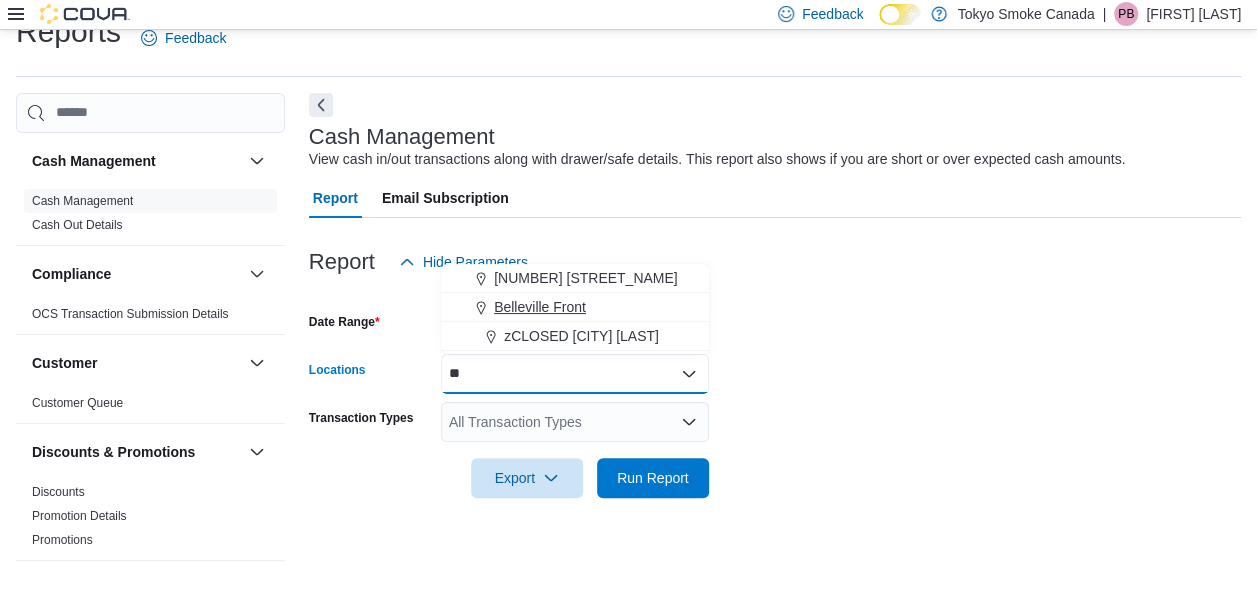 type on "**" 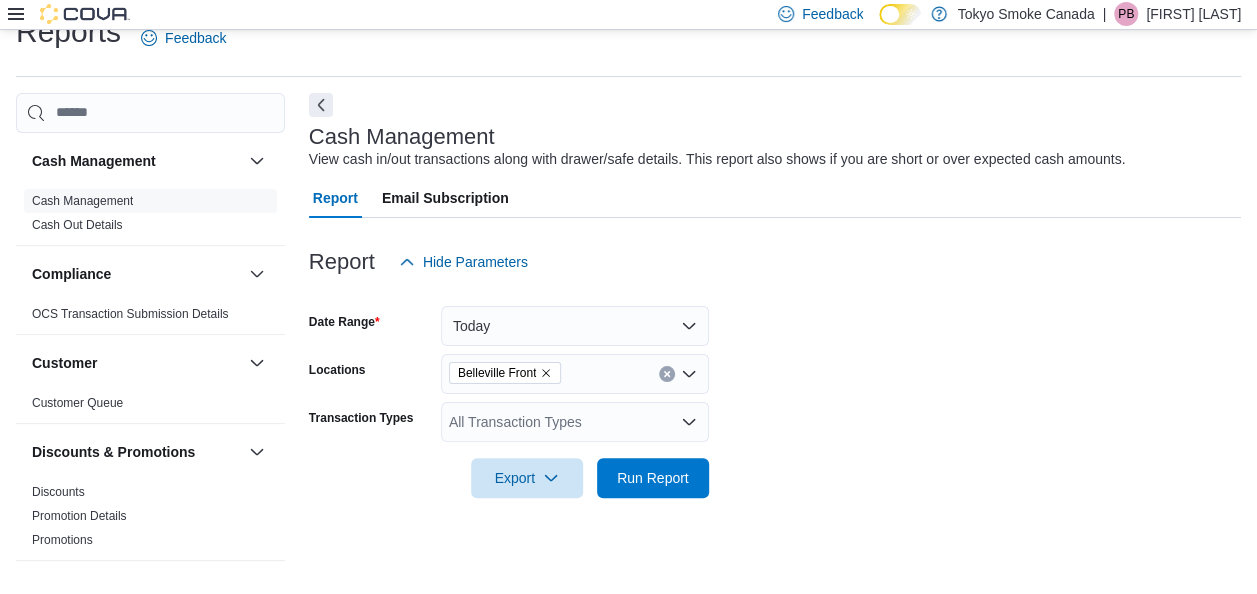 click on "Date Range Today Locations [CITY] [NEIGHBORHOOD] Transaction Types All Transaction Types Export  Run Report" at bounding box center [775, 390] 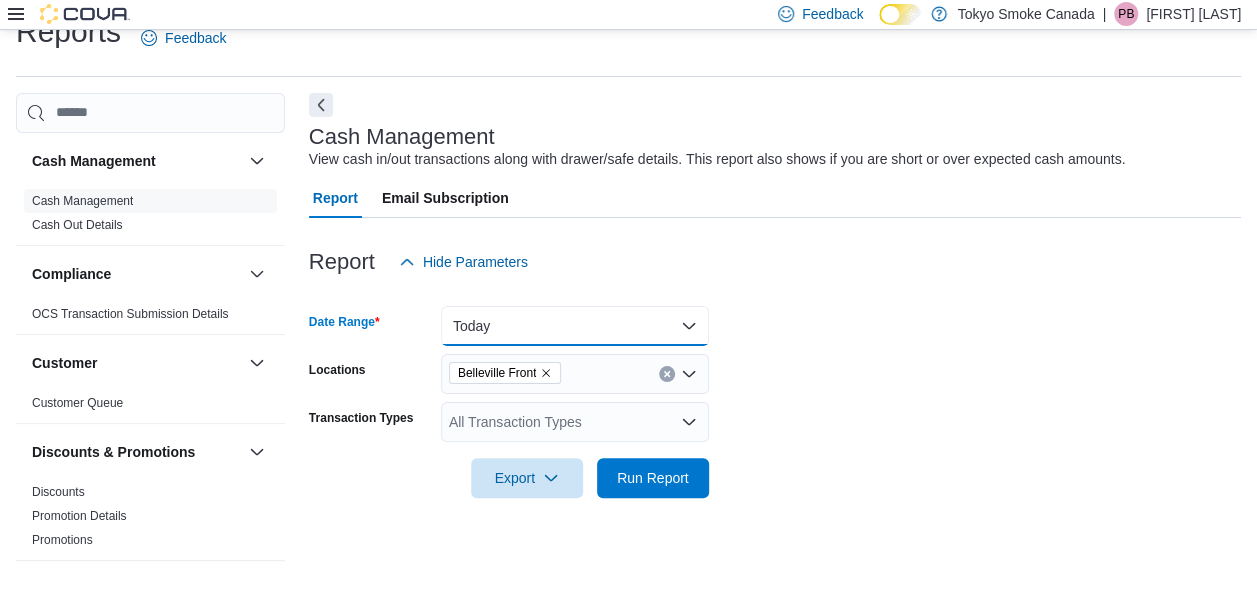 click on "Today" at bounding box center (575, 326) 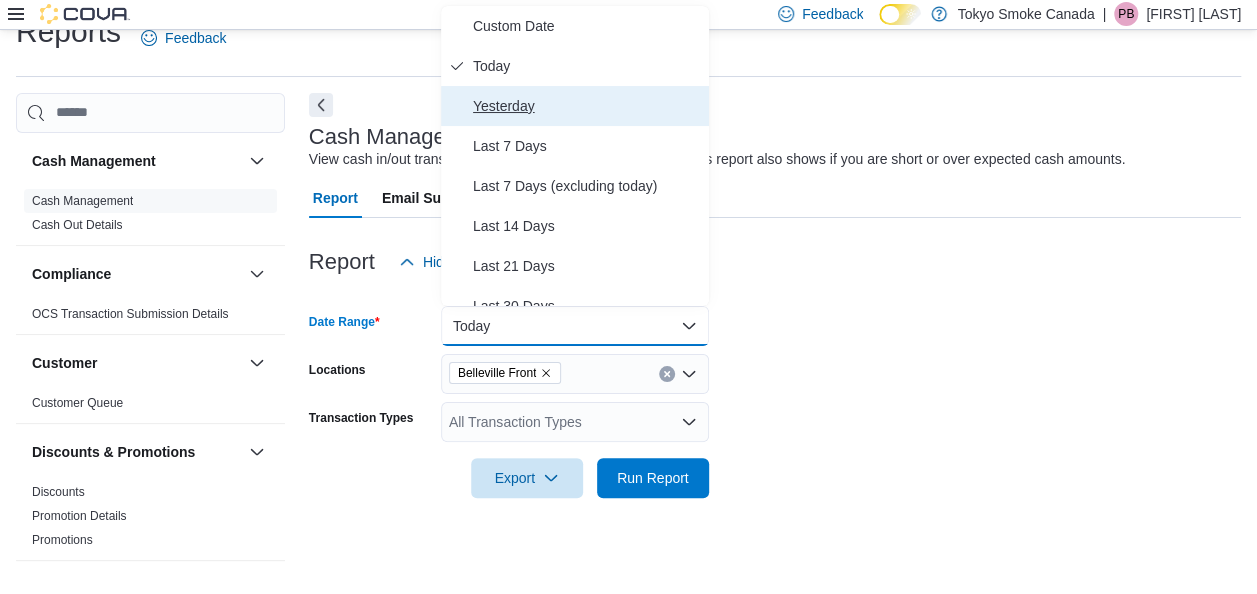 click on "Yesterday" at bounding box center (575, 106) 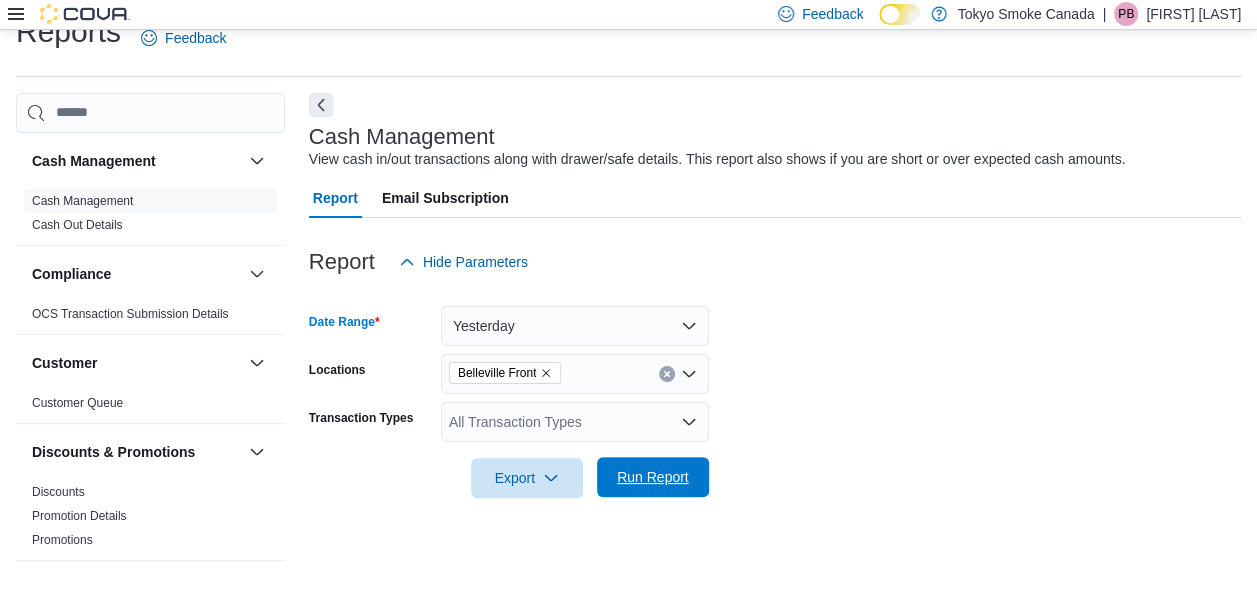 click on "Run Report" at bounding box center [653, 477] 